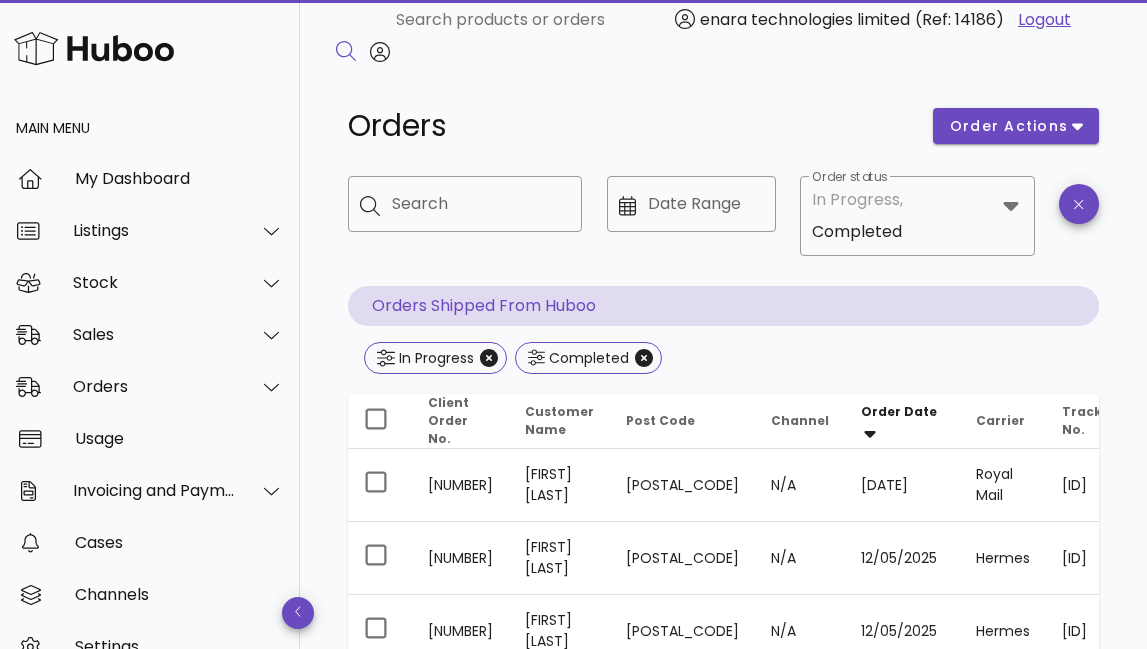 scroll, scrollTop: 962, scrollLeft: 0, axis: vertical 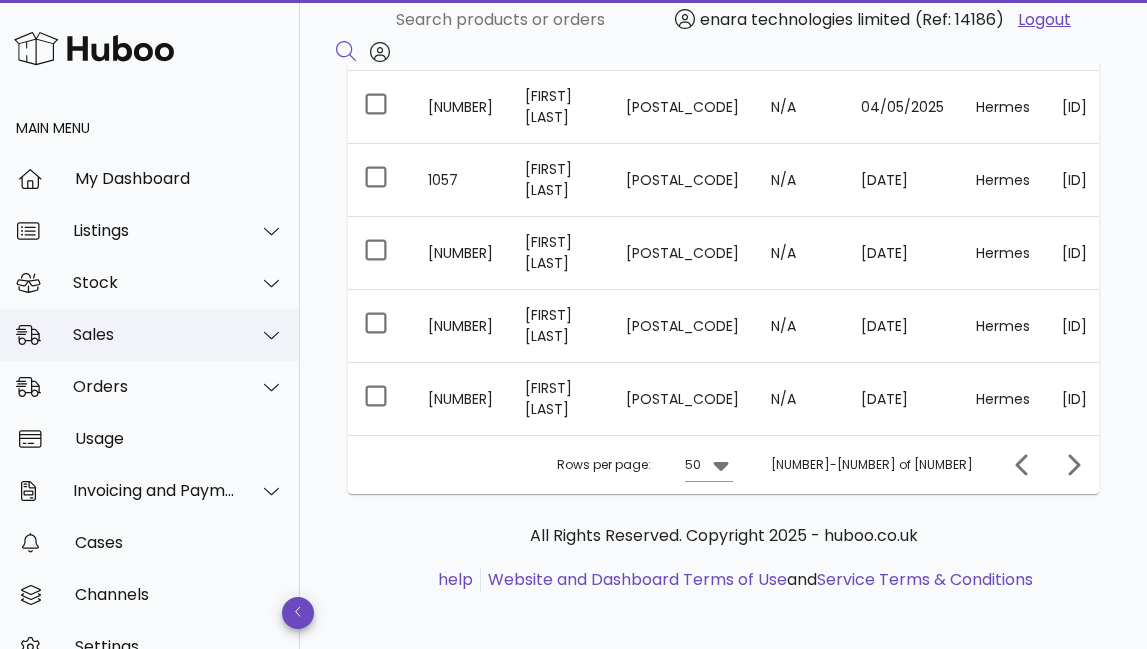 click on "Sales" at bounding box center [154, 334] 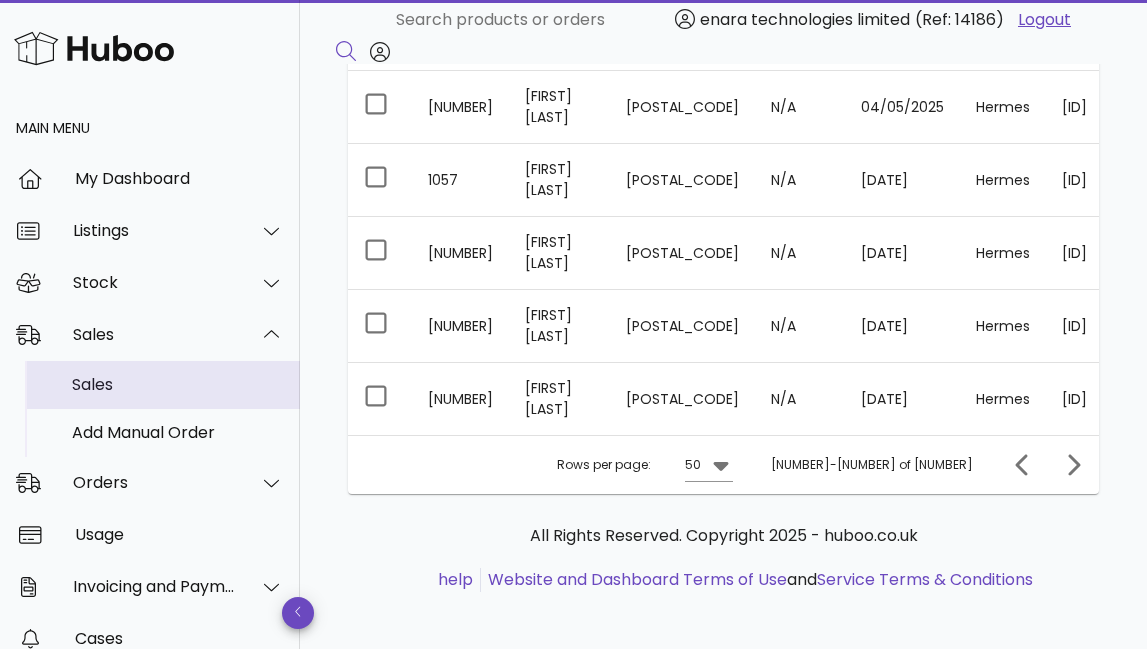 click on "Sales" at bounding box center (178, 384) 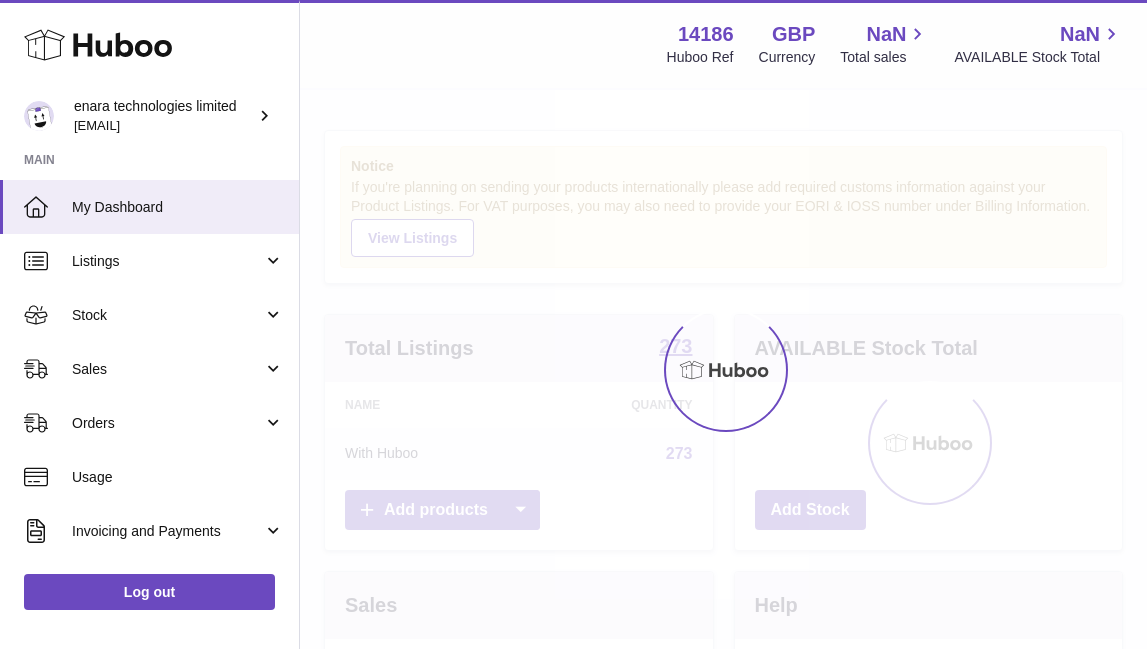 scroll, scrollTop: 0, scrollLeft: 0, axis: both 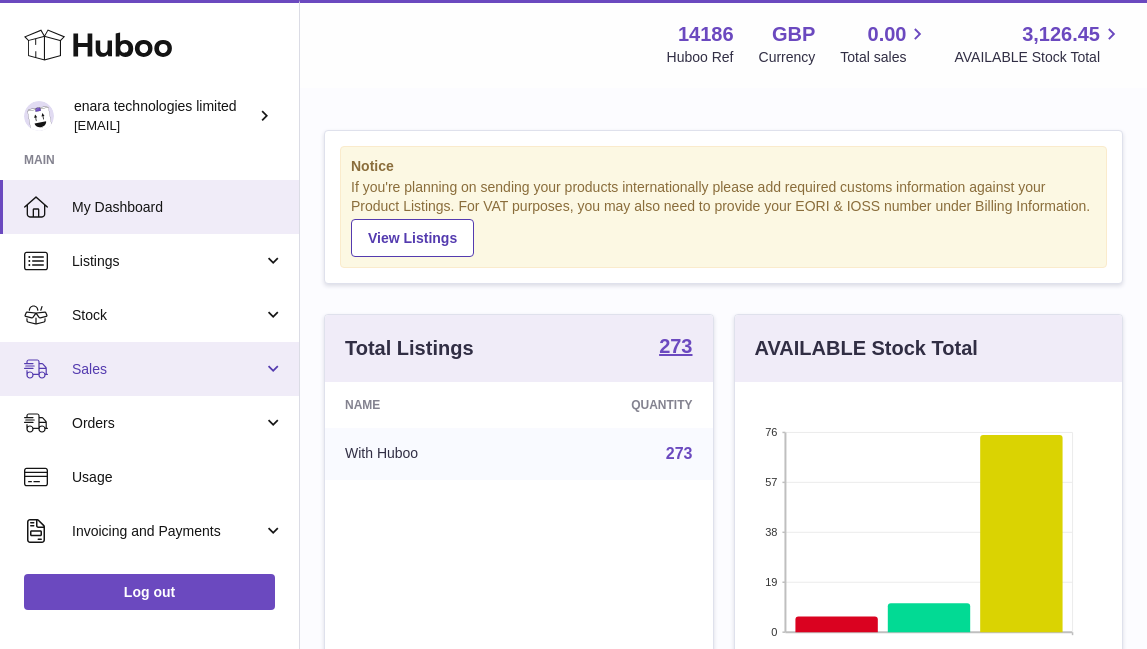 click on "Sales" at bounding box center (167, 369) 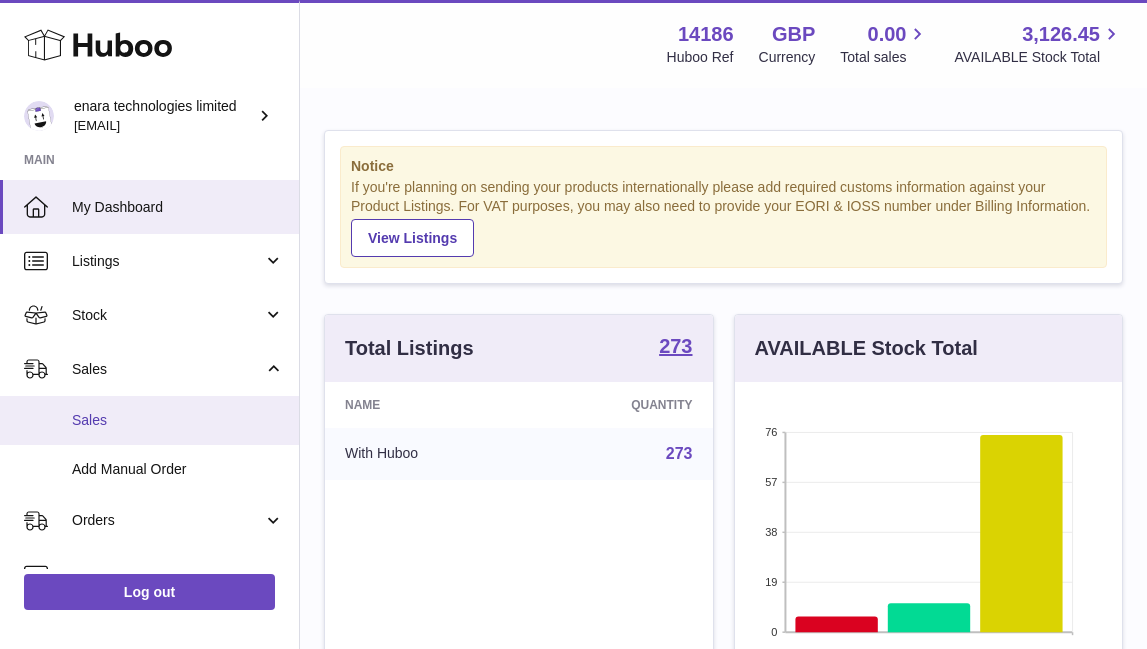 click on "Sales" at bounding box center (178, 420) 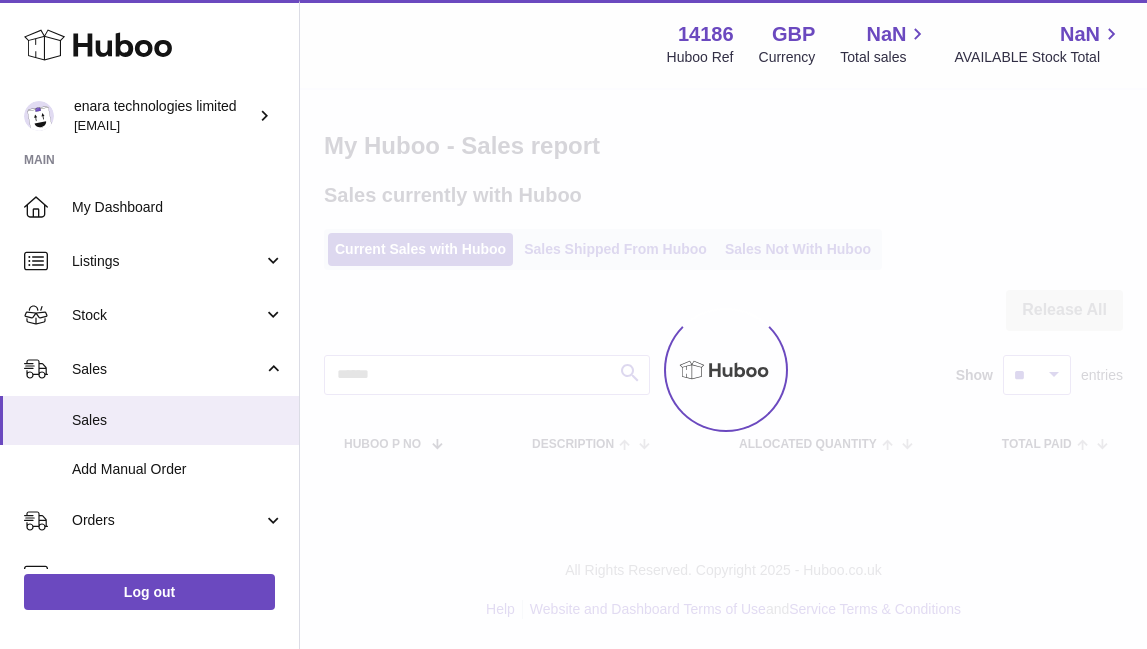 scroll, scrollTop: 0, scrollLeft: 0, axis: both 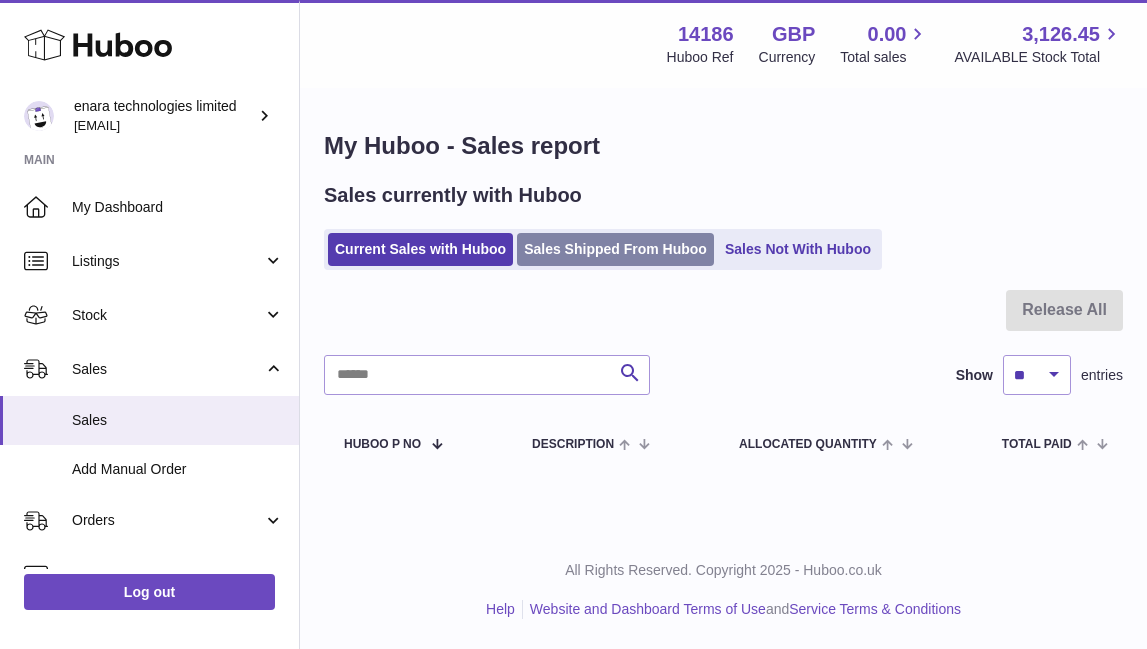 click on "Sales Shipped From Huboo" at bounding box center (615, 249) 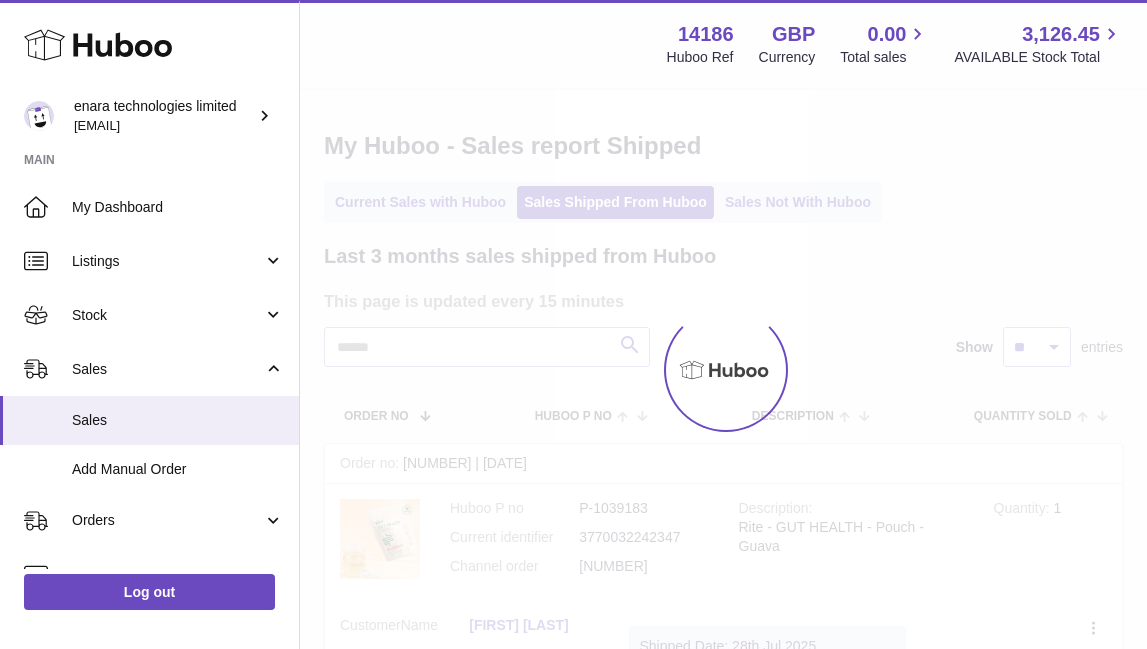 scroll, scrollTop: 0, scrollLeft: 0, axis: both 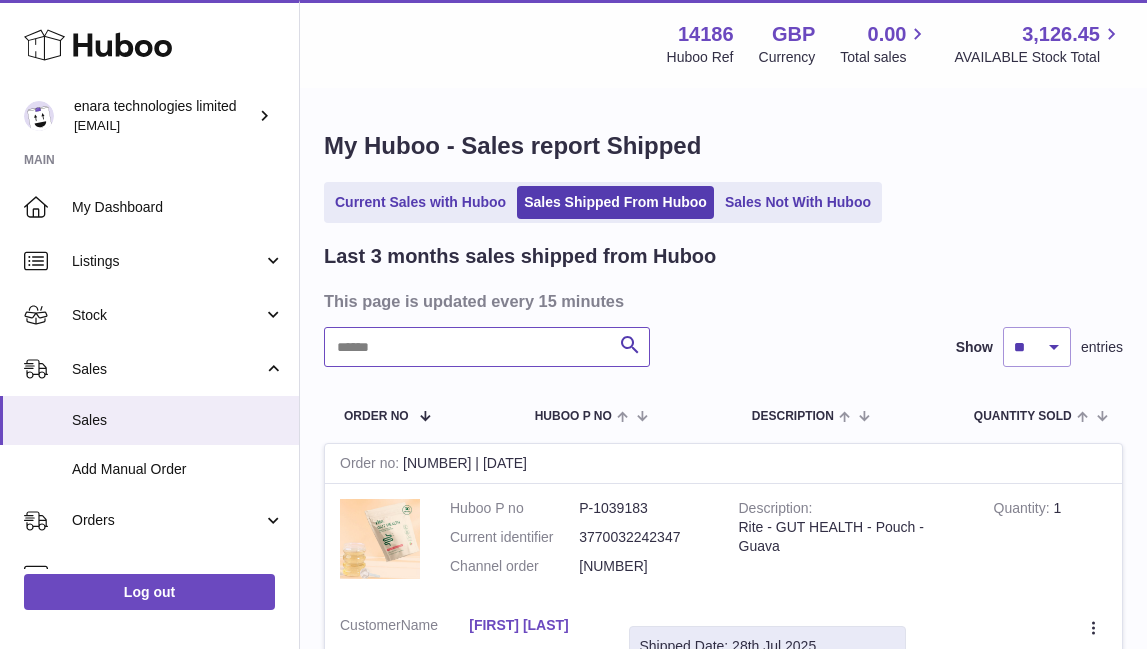 click at bounding box center (487, 347) 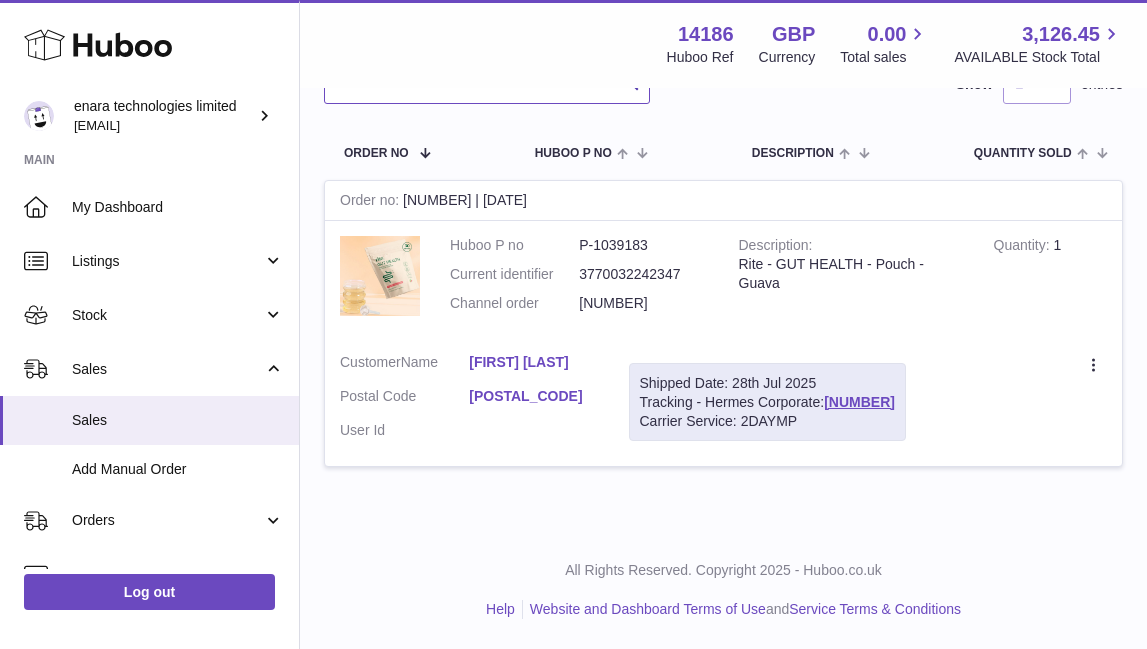 scroll, scrollTop: 272, scrollLeft: 0, axis: vertical 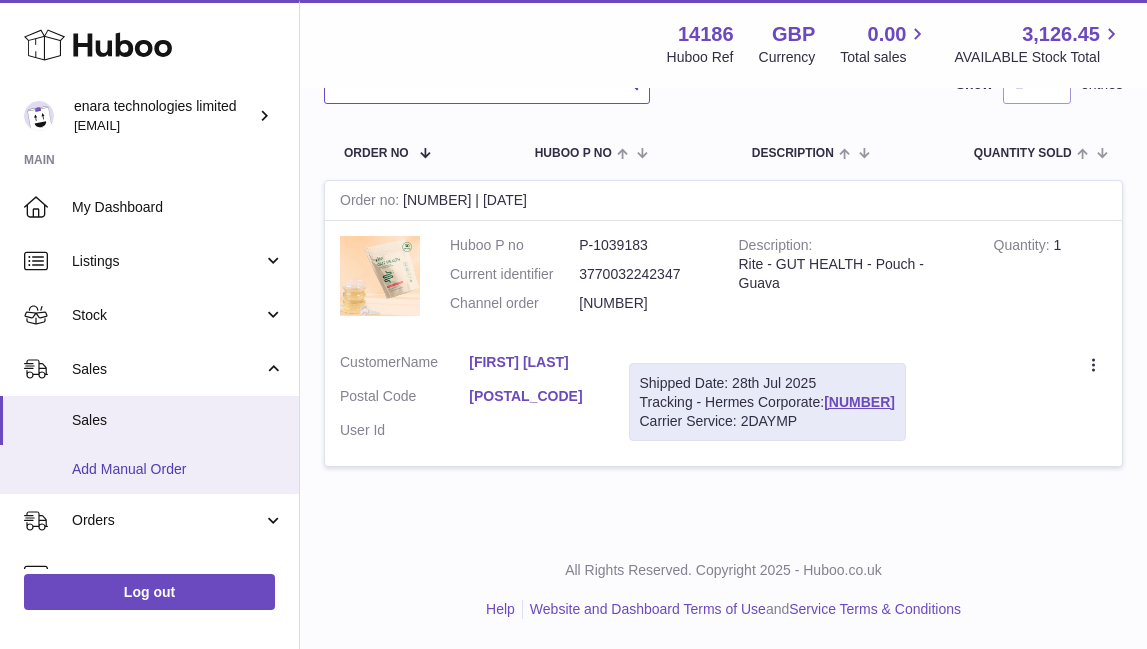 type on "**********" 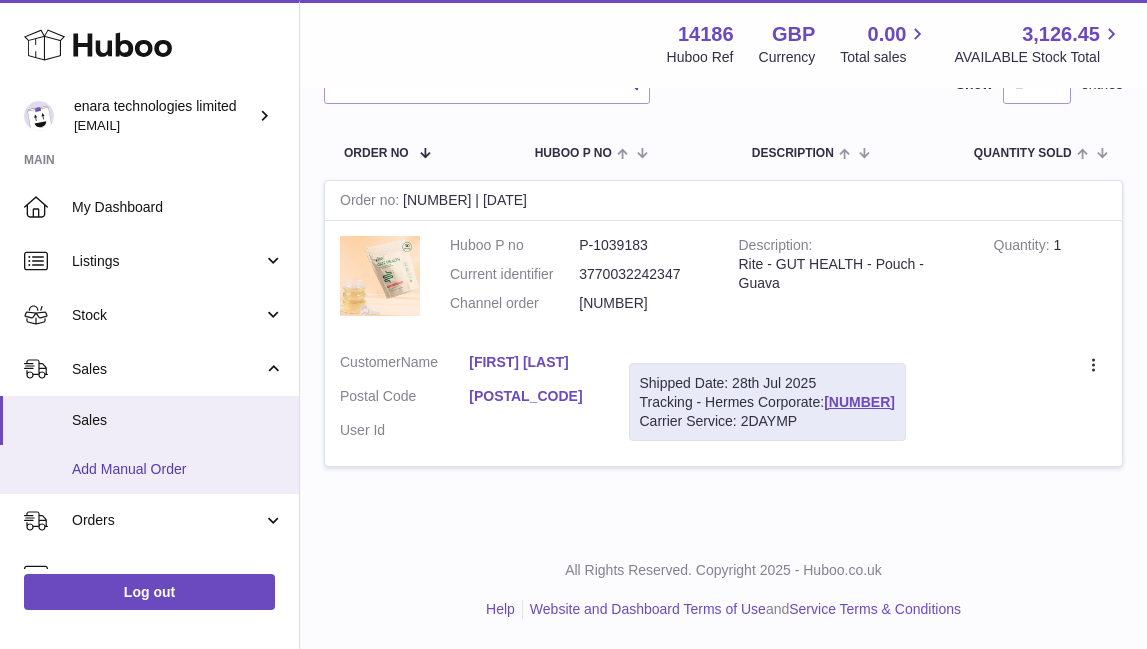 click on "Add Manual Order" at bounding box center (178, 469) 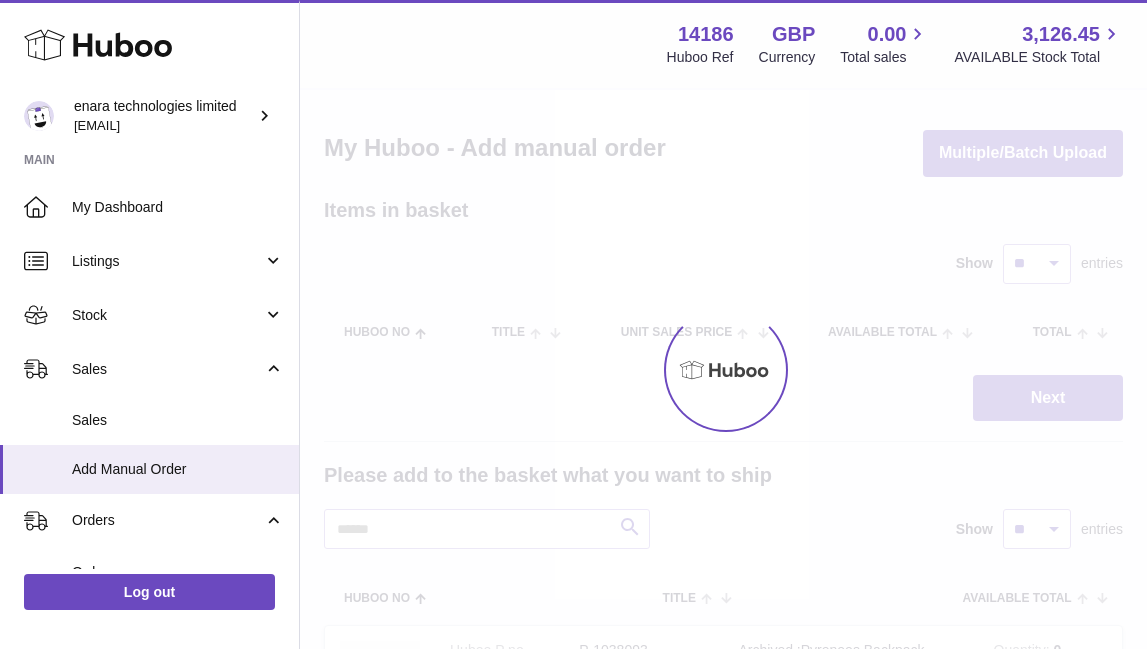 scroll, scrollTop: 0, scrollLeft: 0, axis: both 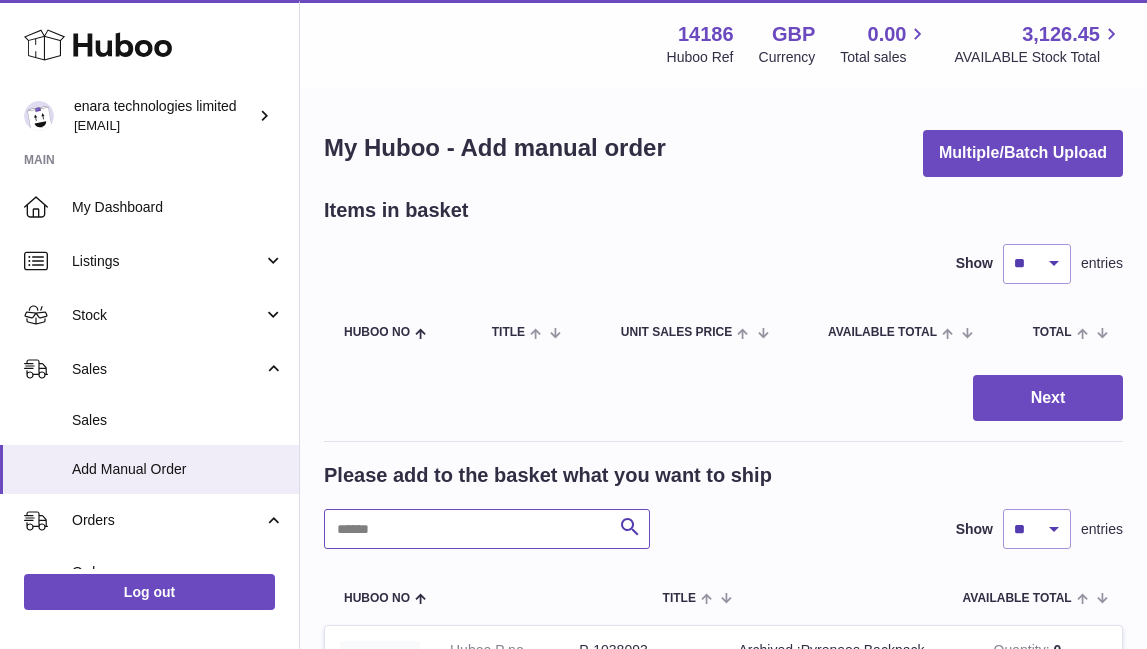 click at bounding box center (487, 529) 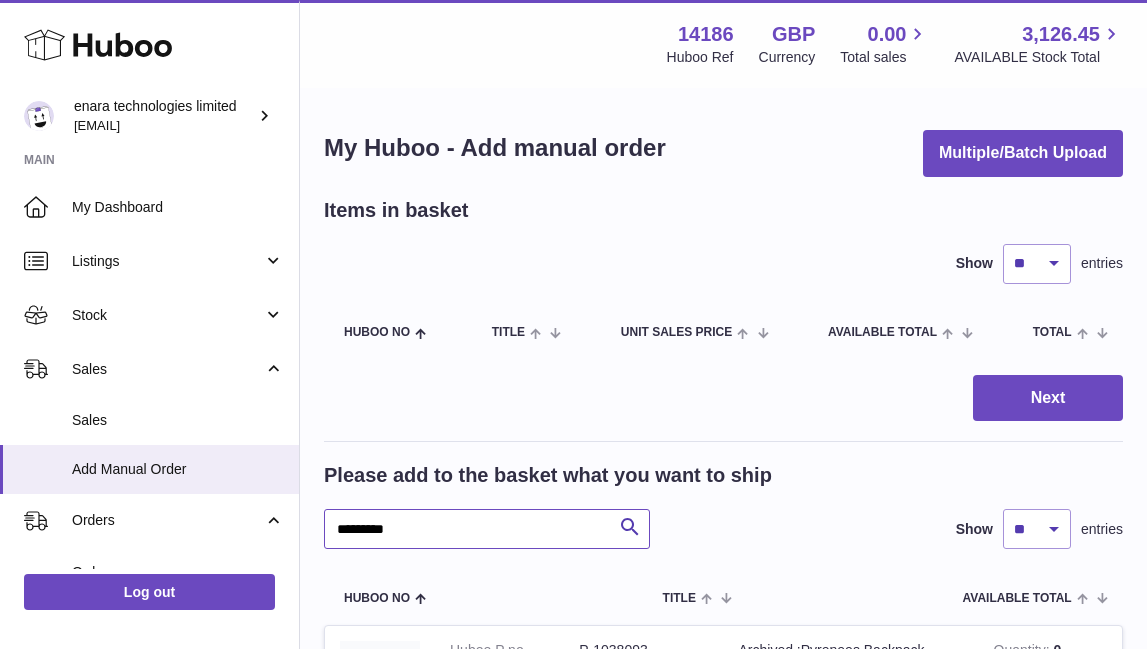 click on "*********" at bounding box center (487, 529) 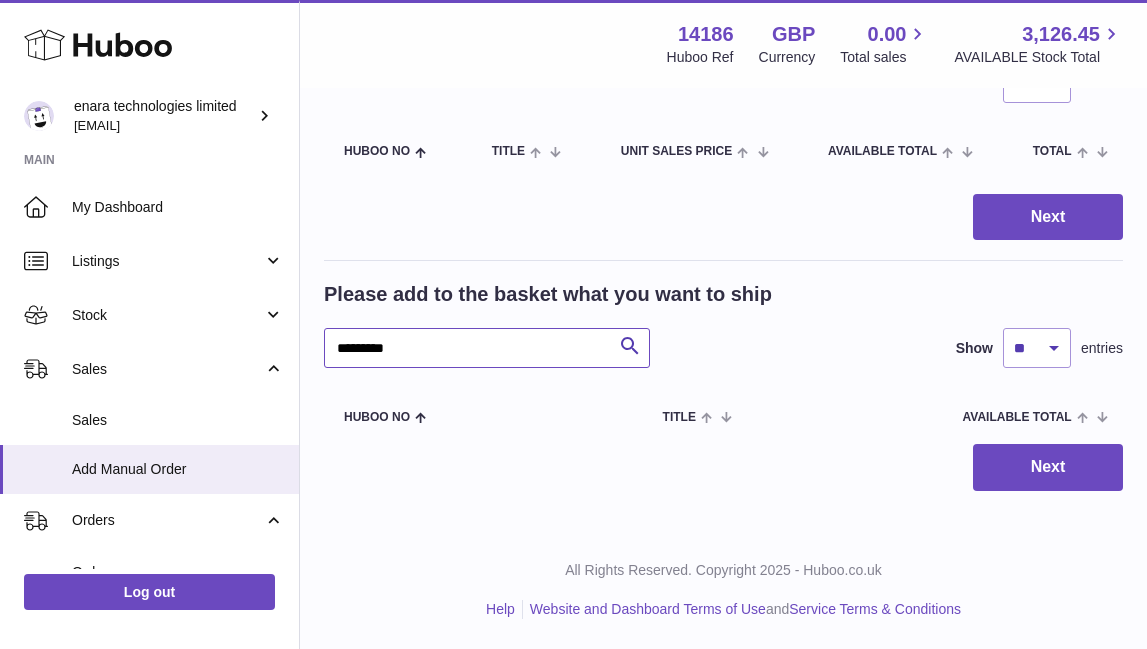 scroll, scrollTop: 175, scrollLeft: 0, axis: vertical 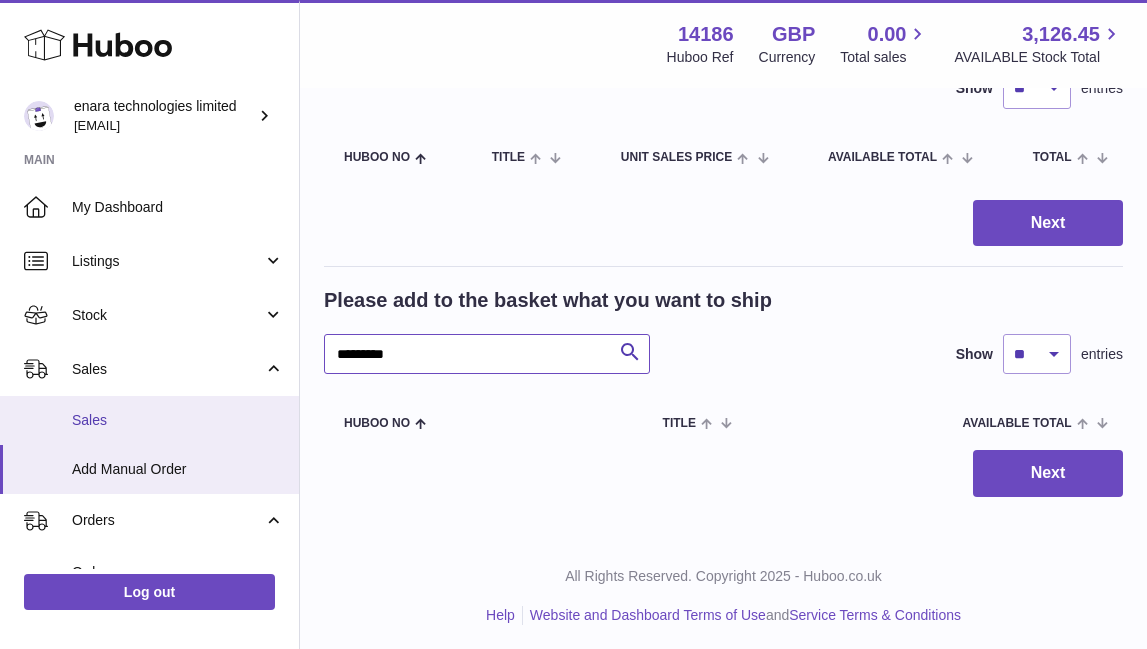 type on "*********" 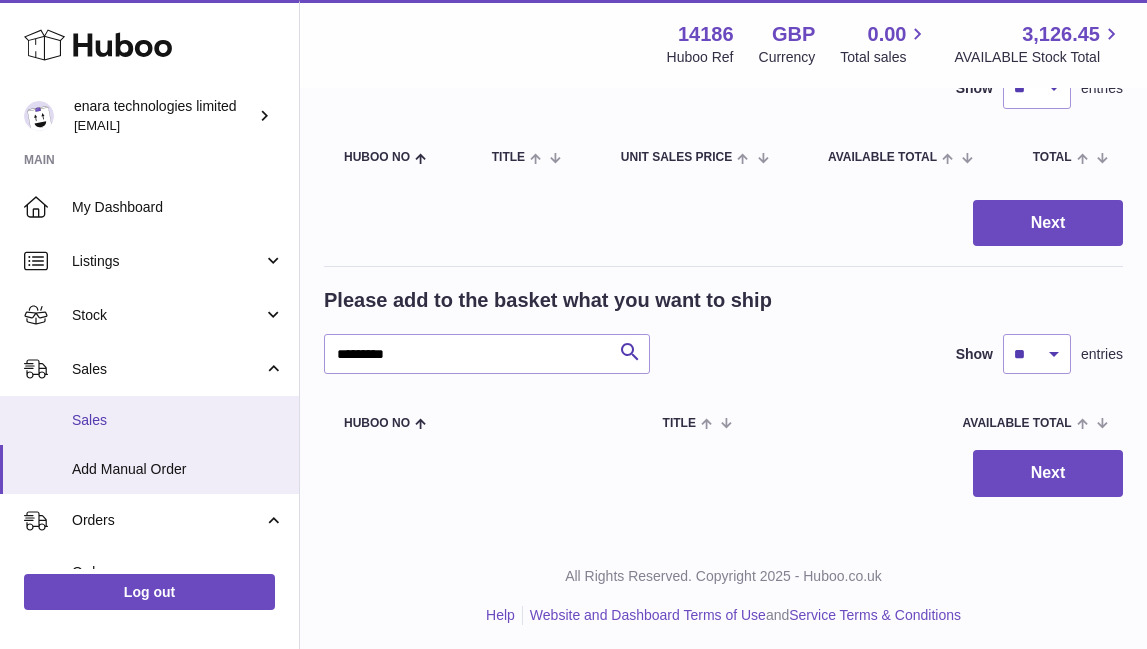 click on "Sales" at bounding box center (149, 420) 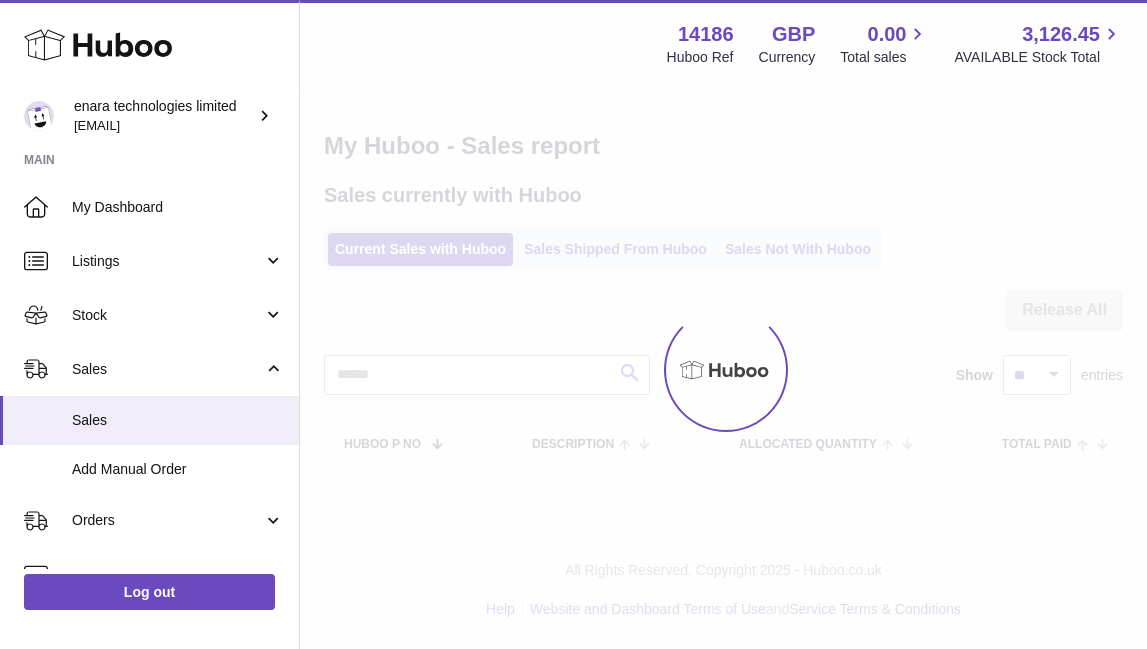 scroll, scrollTop: 0, scrollLeft: 0, axis: both 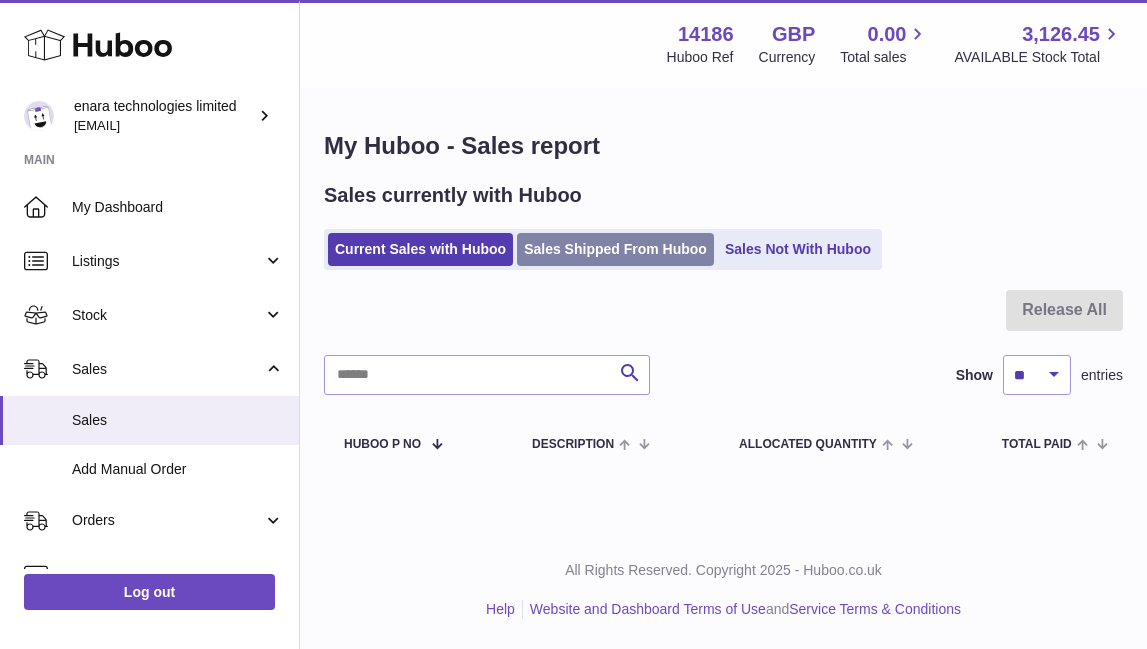 click on "Sales Shipped From Huboo" at bounding box center [615, 249] 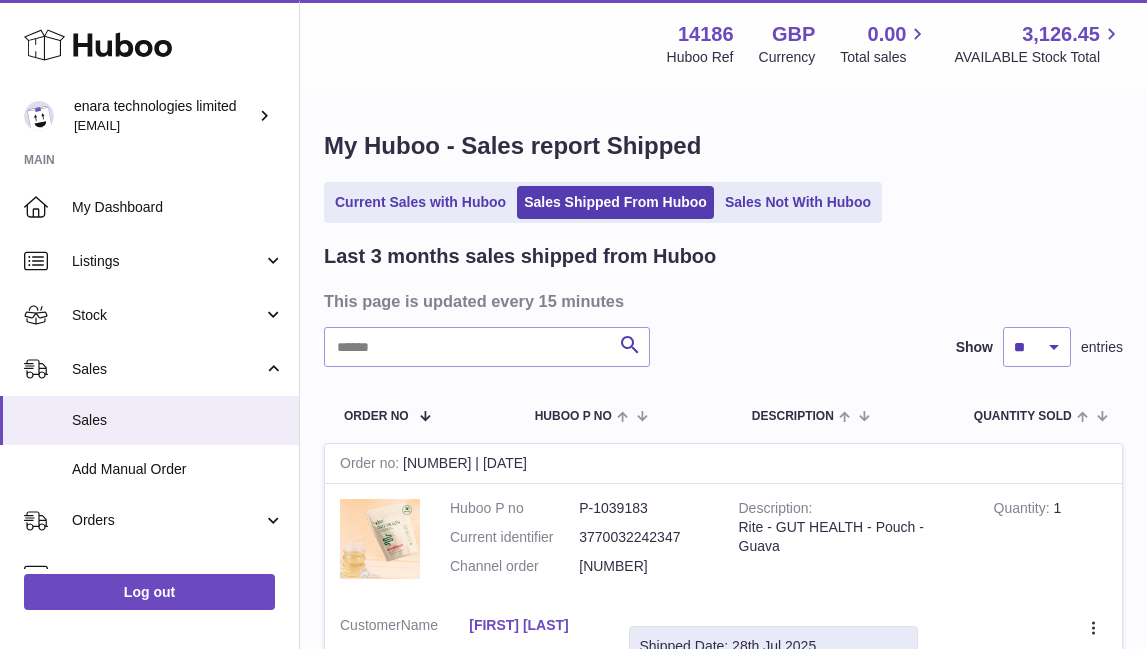 scroll, scrollTop: 0, scrollLeft: 0, axis: both 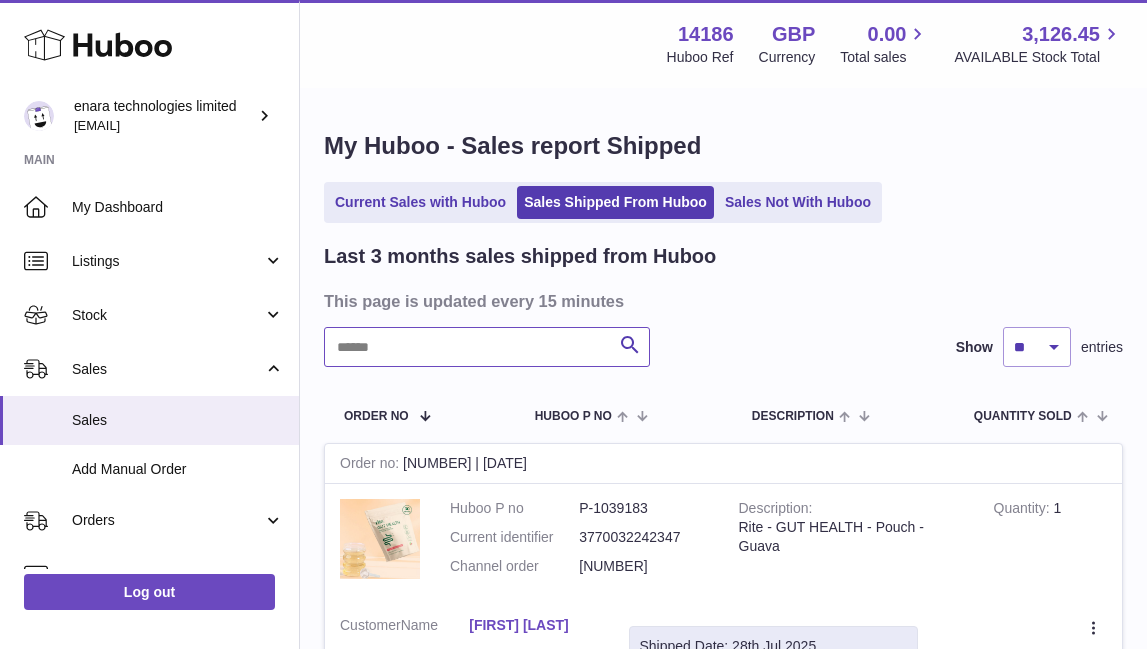 click at bounding box center [487, 347] 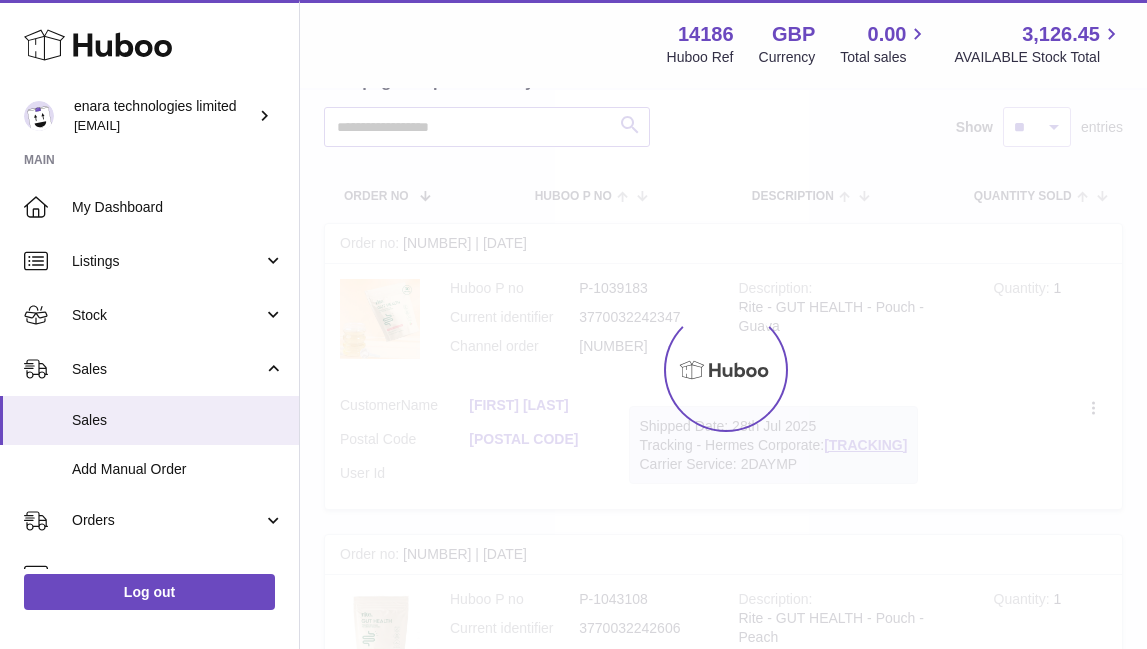 scroll, scrollTop: 221, scrollLeft: 0, axis: vertical 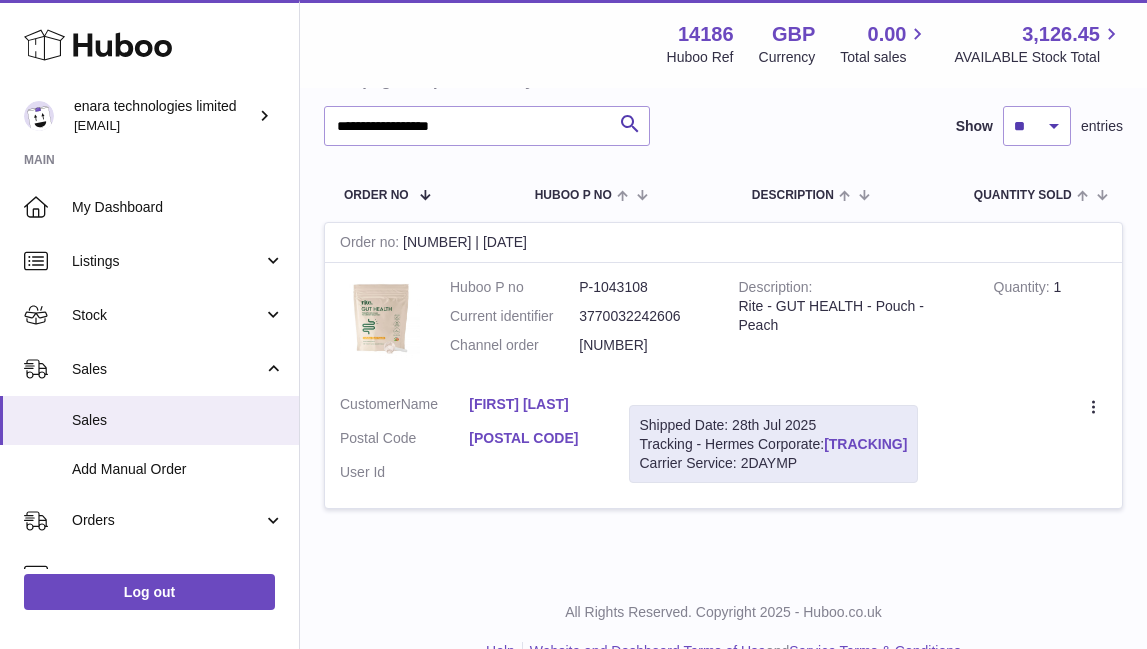 drag, startPoint x: 962, startPoint y: 453, endPoint x: 829, endPoint y: 456, distance: 133.03383 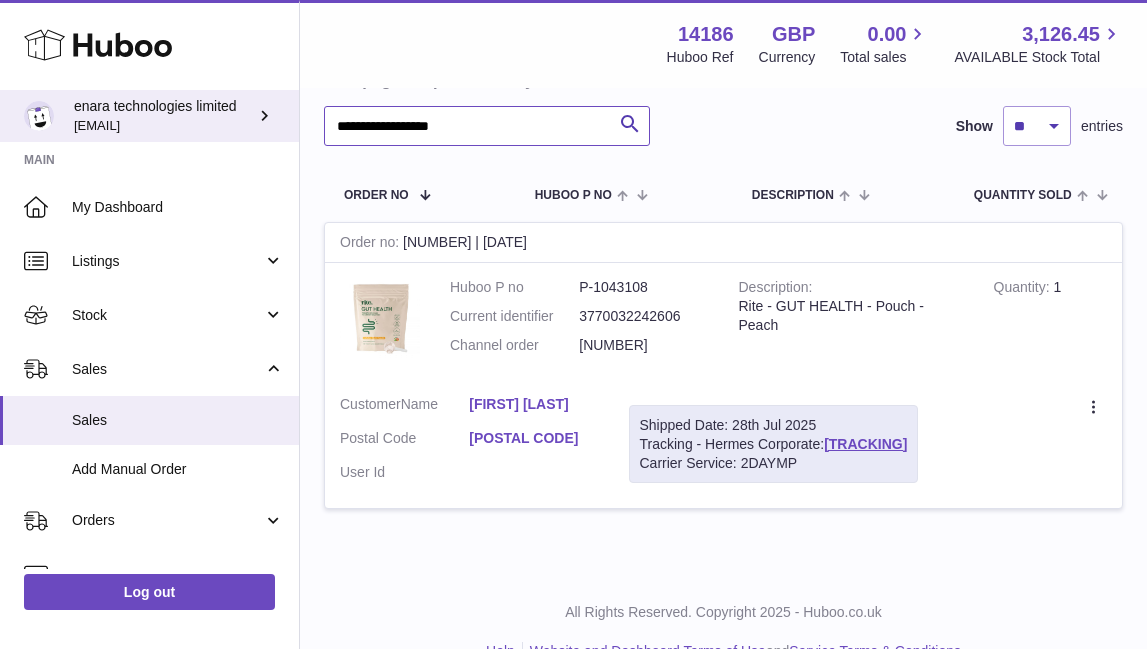 drag, startPoint x: 525, startPoint y: 128, endPoint x: 211, endPoint y: 122, distance: 314.0573 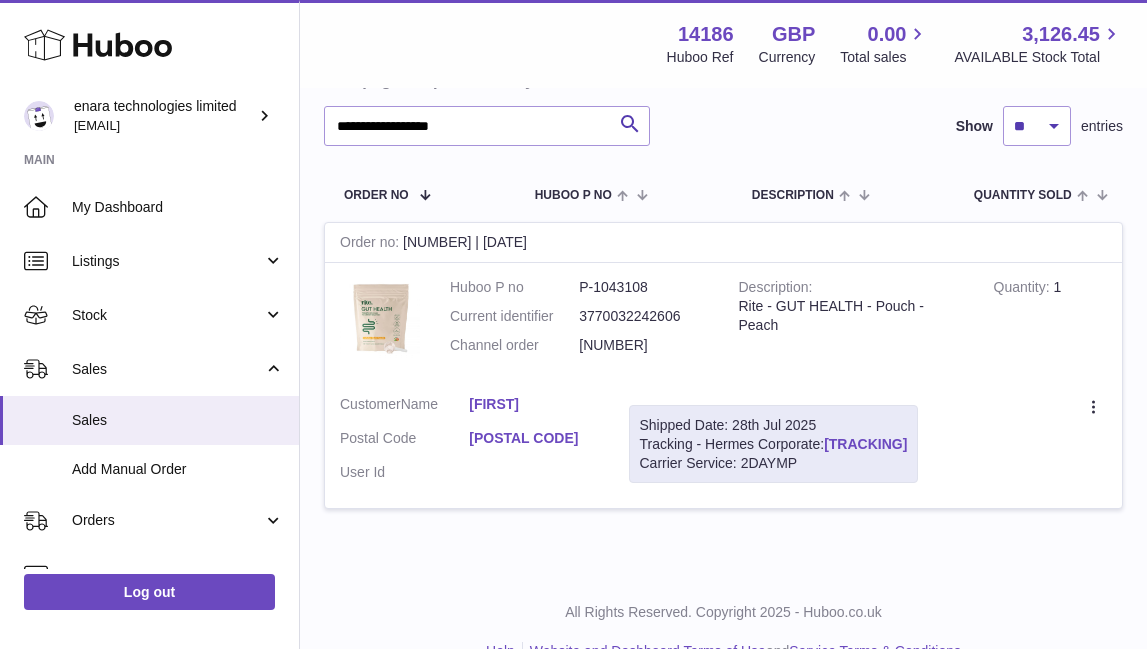 drag, startPoint x: 964, startPoint y: 454, endPoint x: 833, endPoint y: 457, distance: 131.03435 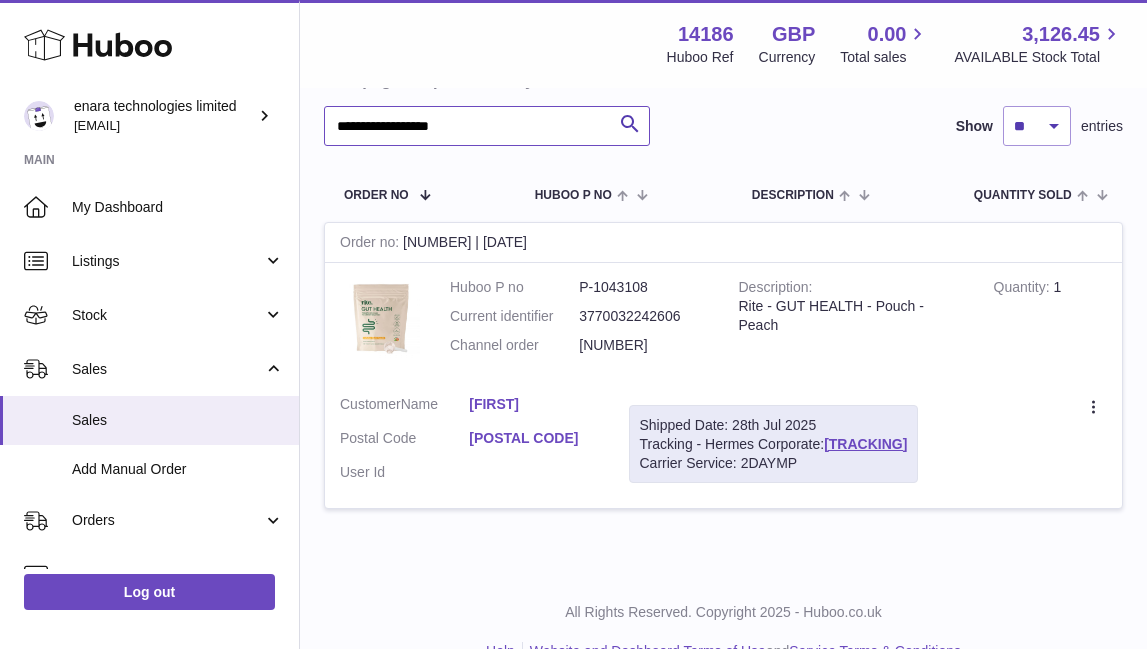 drag, startPoint x: 545, startPoint y: 131, endPoint x: -5, endPoint y: 29, distance: 559.37823 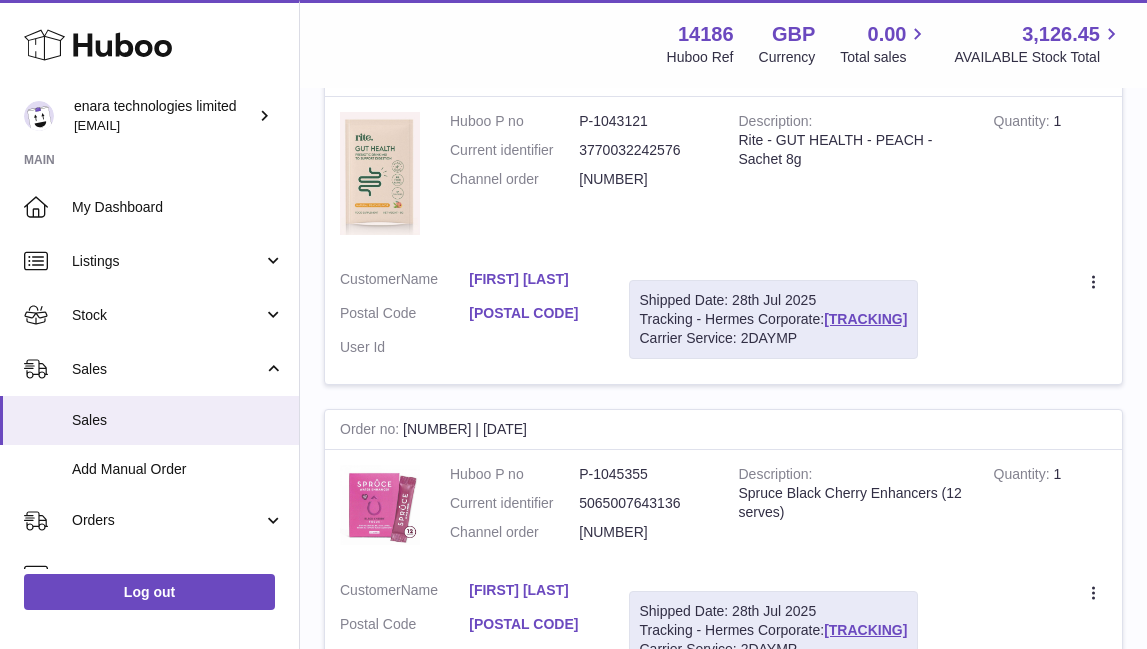 scroll, scrollTop: 471, scrollLeft: 0, axis: vertical 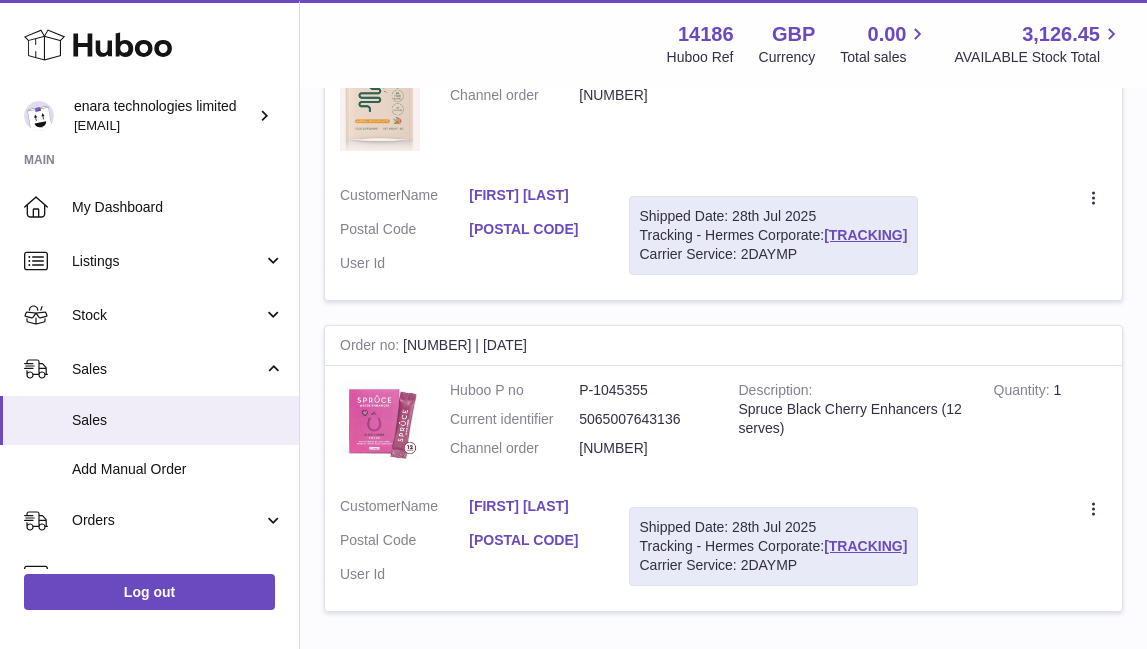 drag, startPoint x: 964, startPoint y: 231, endPoint x: 827, endPoint y: 232, distance: 137.00365 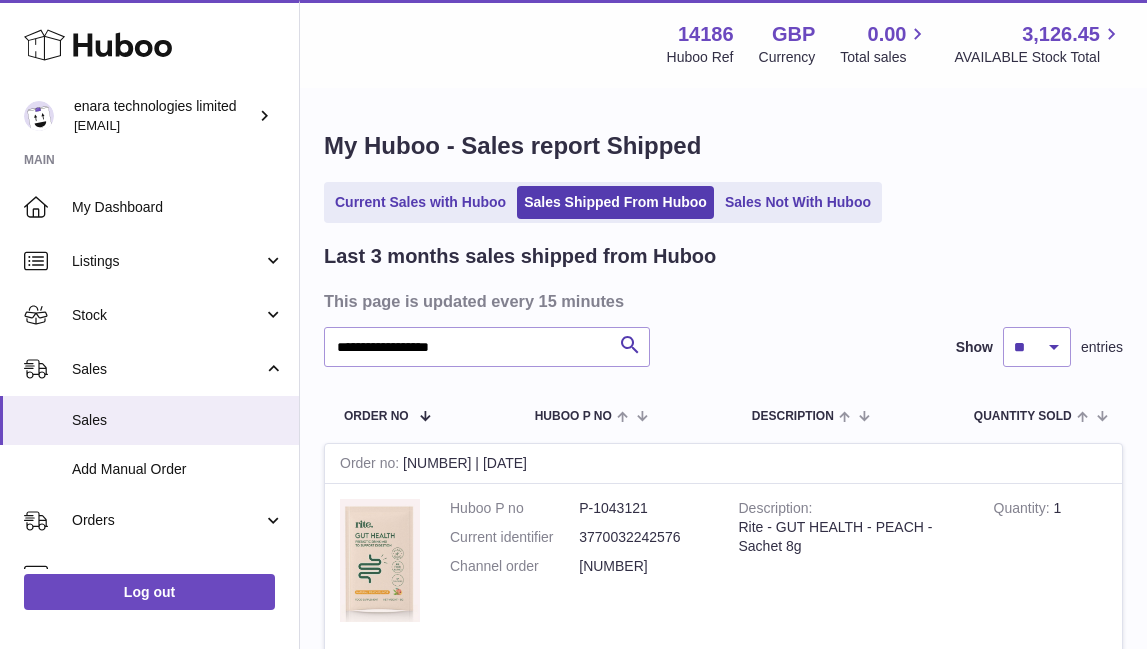 scroll, scrollTop: 0, scrollLeft: 0, axis: both 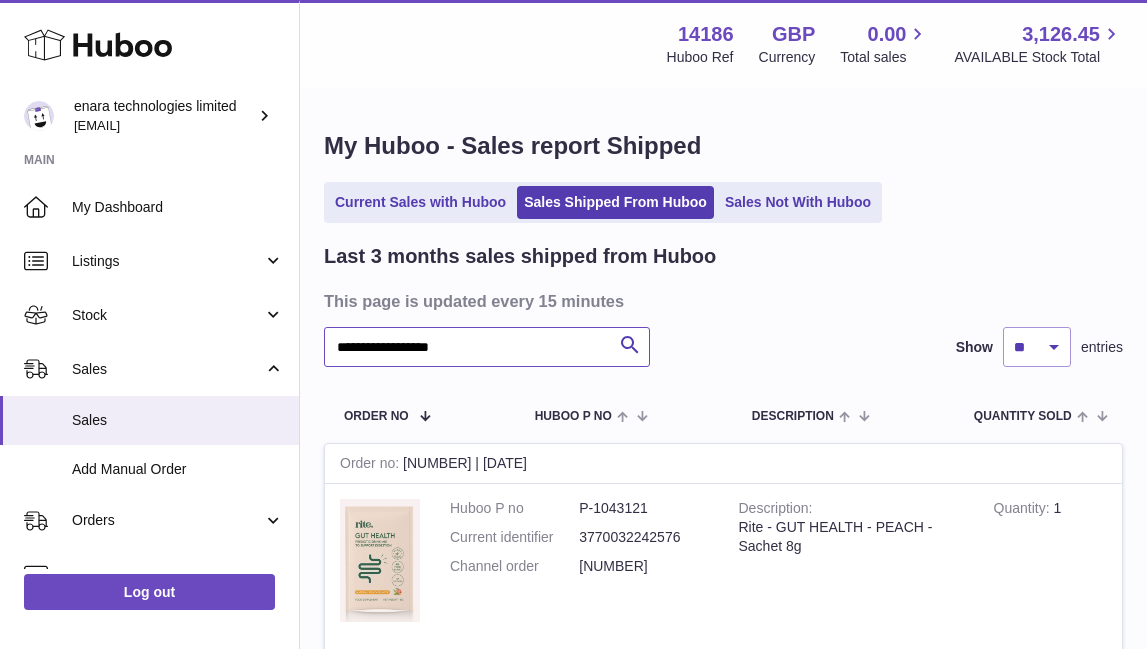 drag, startPoint x: 499, startPoint y: 353, endPoint x: -38, endPoint y: 247, distance: 547.3619 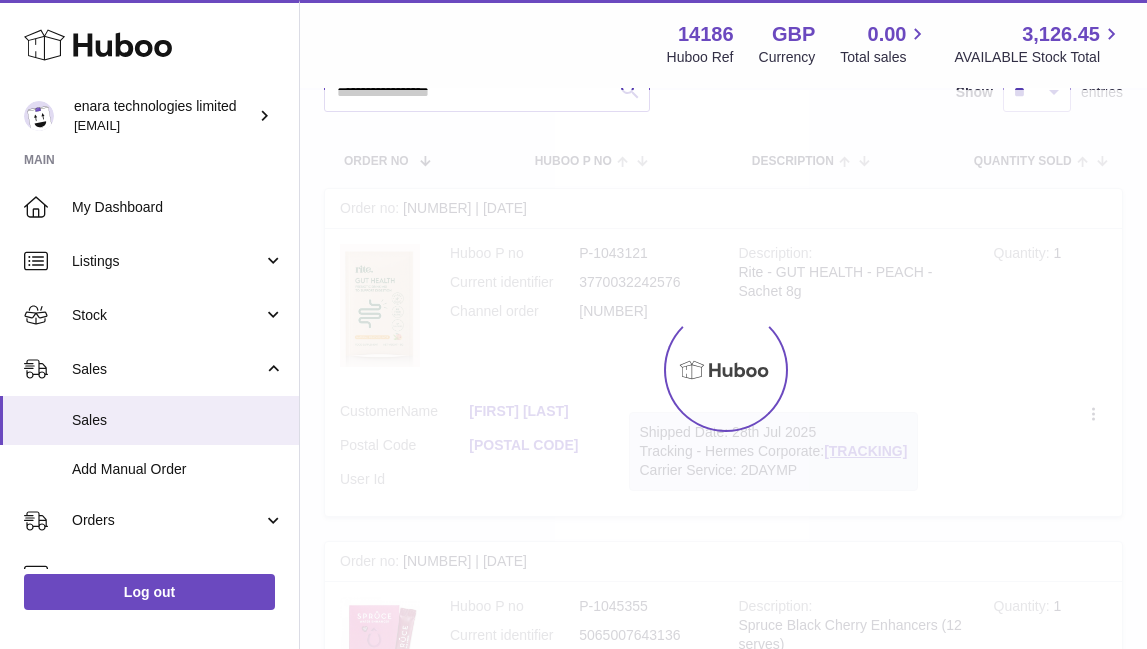 scroll, scrollTop: 262, scrollLeft: 0, axis: vertical 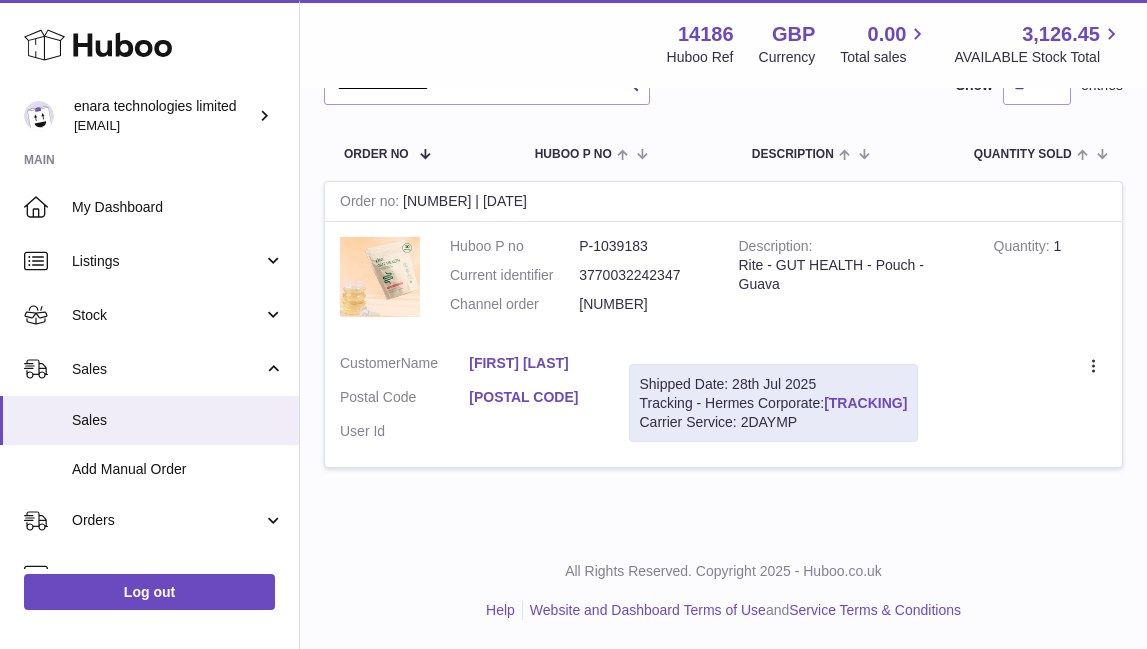 drag, startPoint x: 963, startPoint y: 413, endPoint x: 833, endPoint y: 422, distance: 130.31117 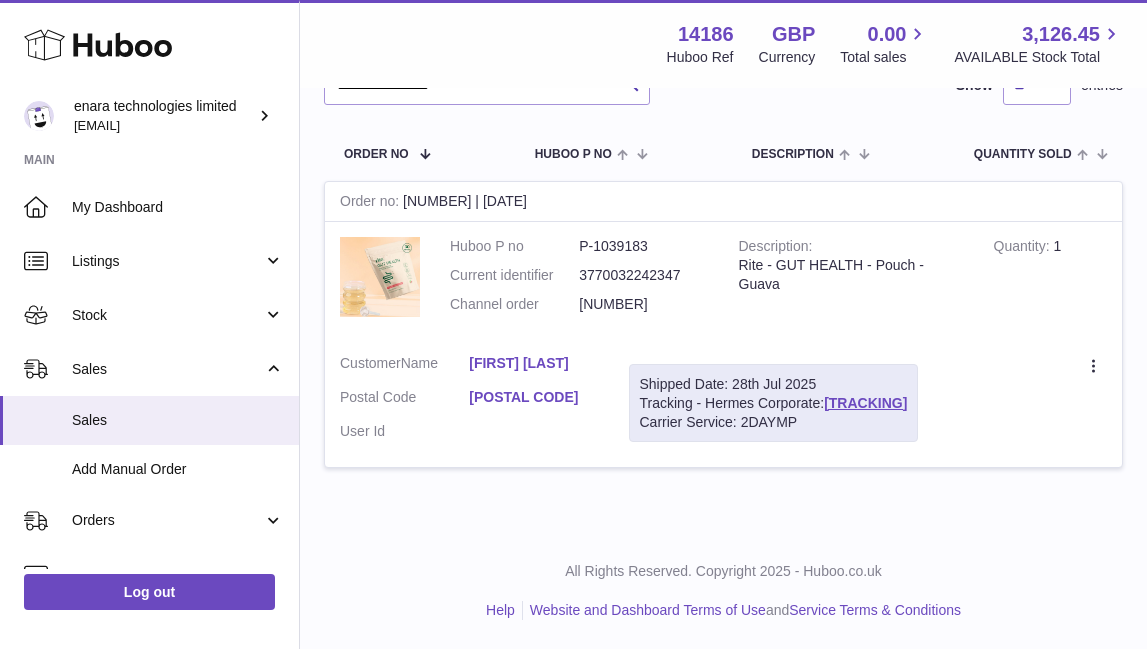 copy on "[TRACKING]" 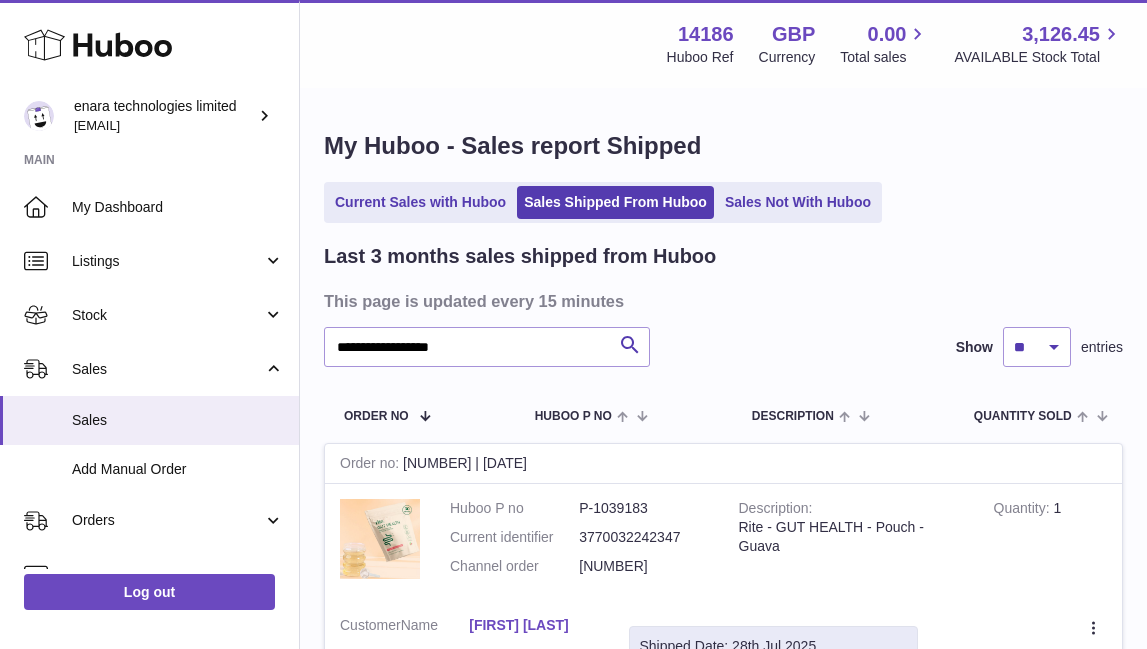 scroll, scrollTop: 0, scrollLeft: 0, axis: both 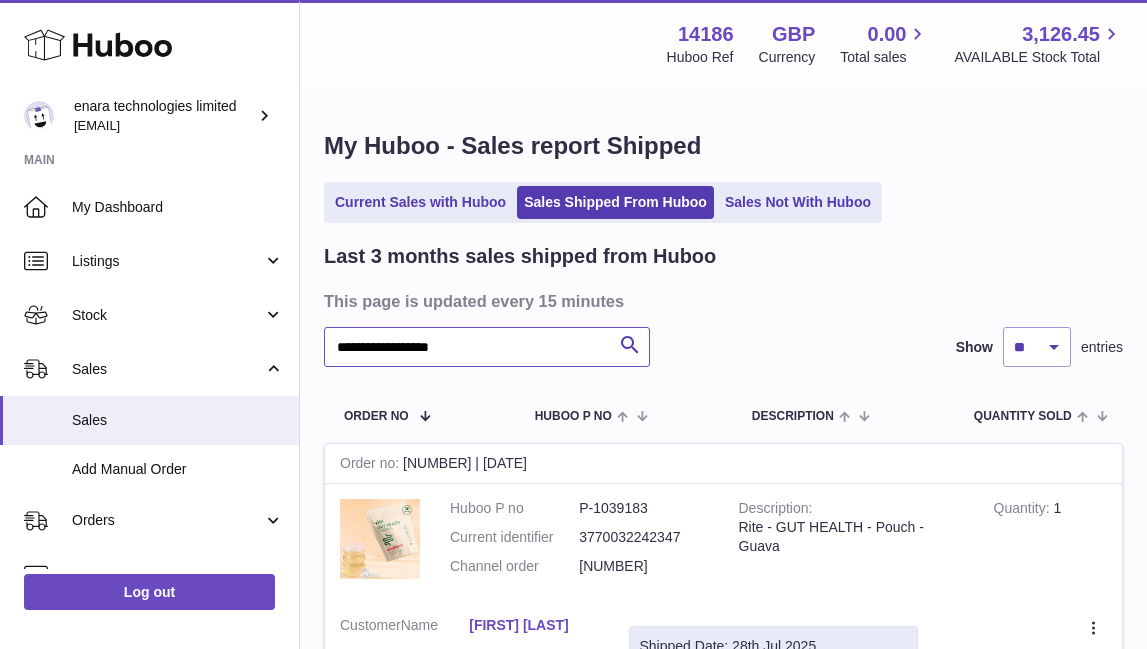 drag, startPoint x: 505, startPoint y: 343, endPoint x: -149, endPoint y: 238, distance: 662.37524 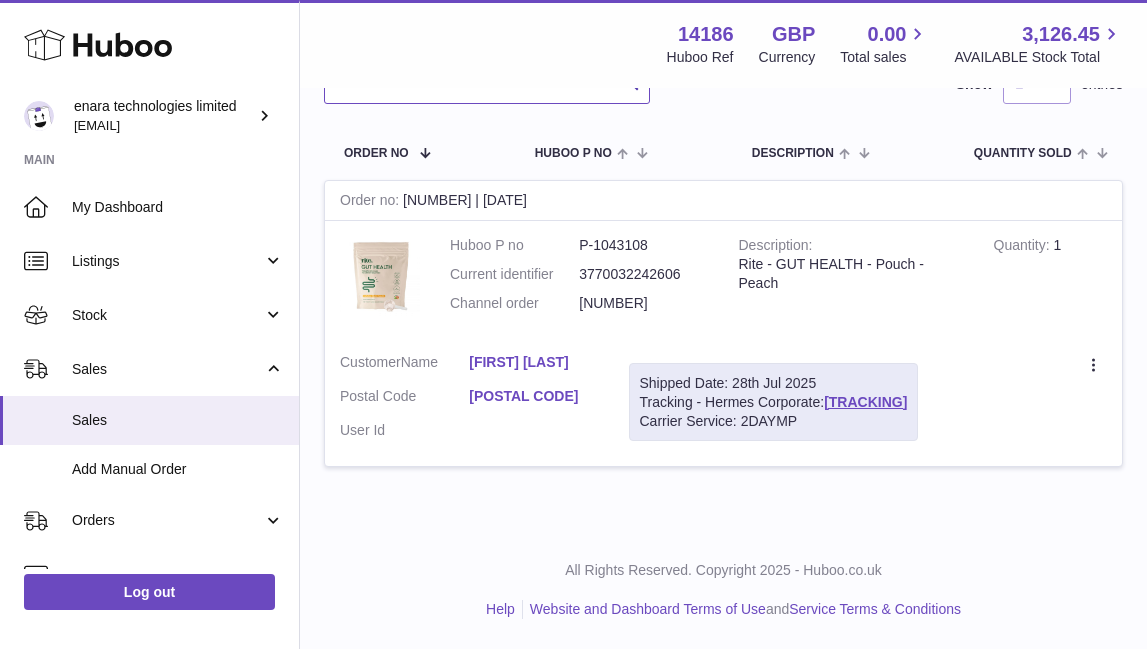 scroll, scrollTop: 272, scrollLeft: 0, axis: vertical 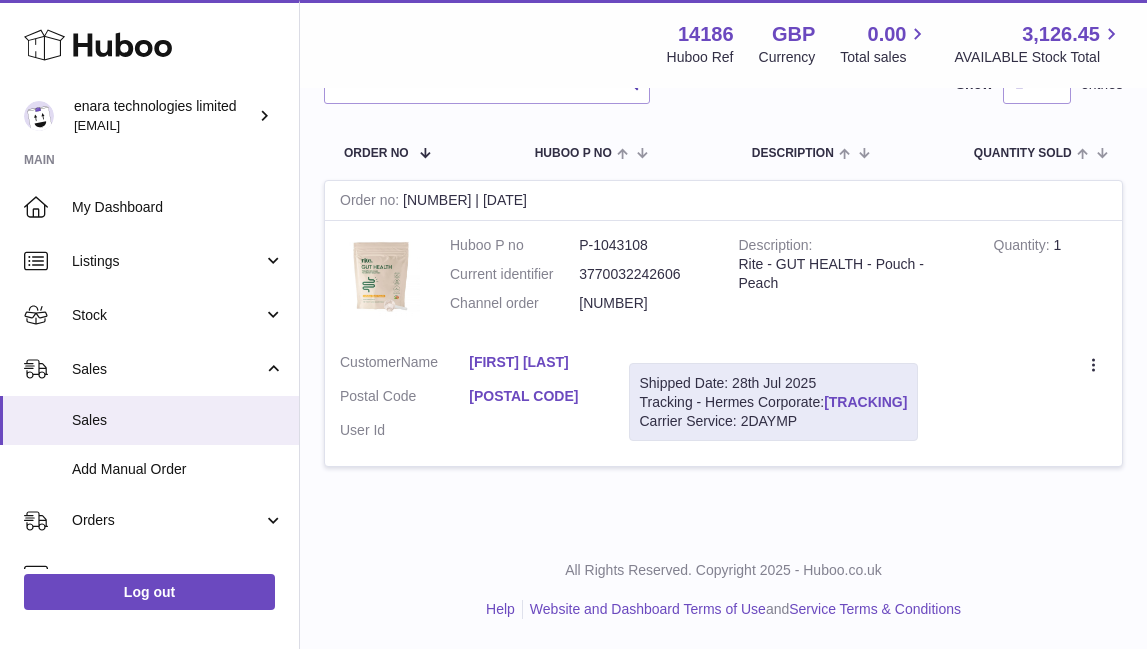 drag, startPoint x: 965, startPoint y: 405, endPoint x: 832, endPoint y: 409, distance: 133.06013 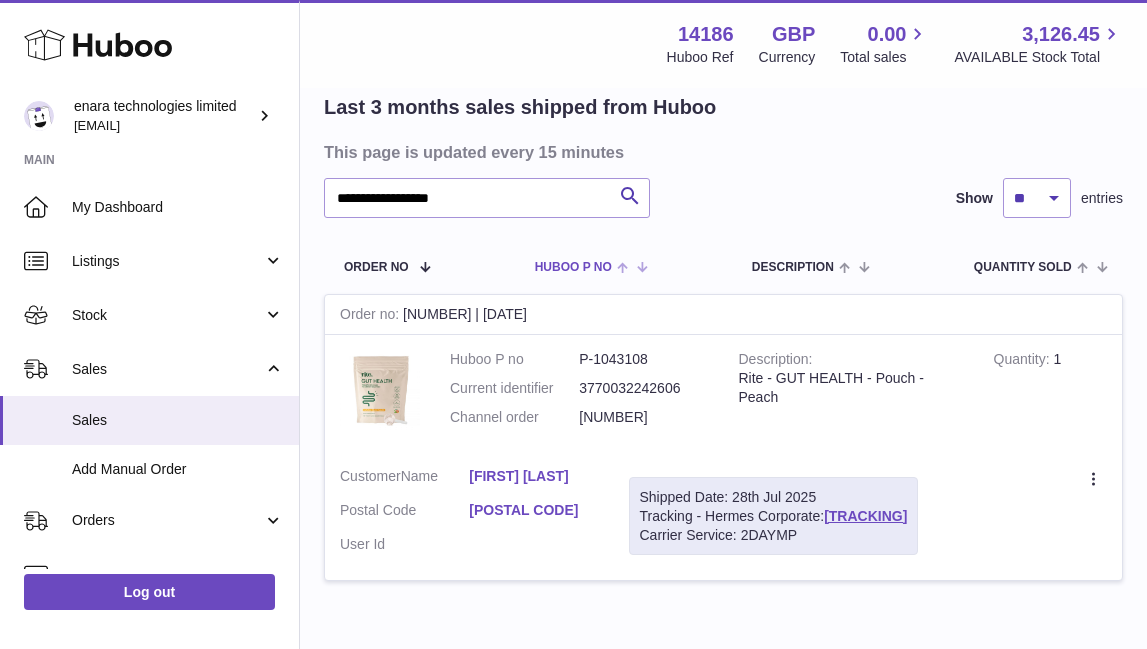 scroll, scrollTop: 152, scrollLeft: 0, axis: vertical 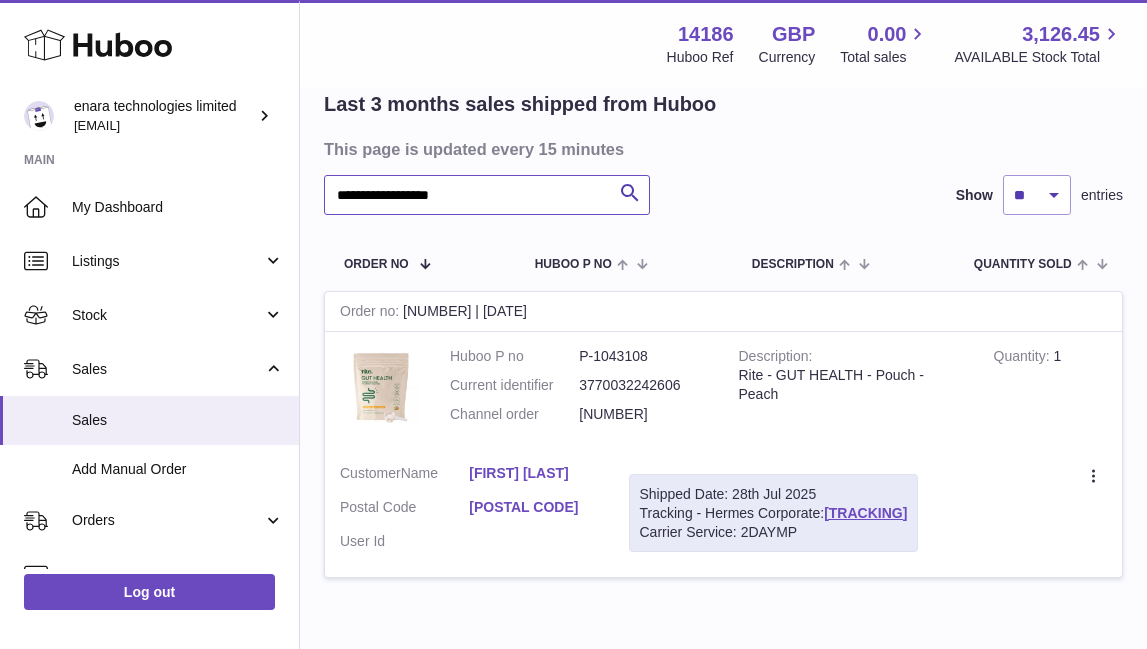 drag, startPoint x: 493, startPoint y: 197, endPoint x: -12, endPoint y: 105, distance: 513.31177 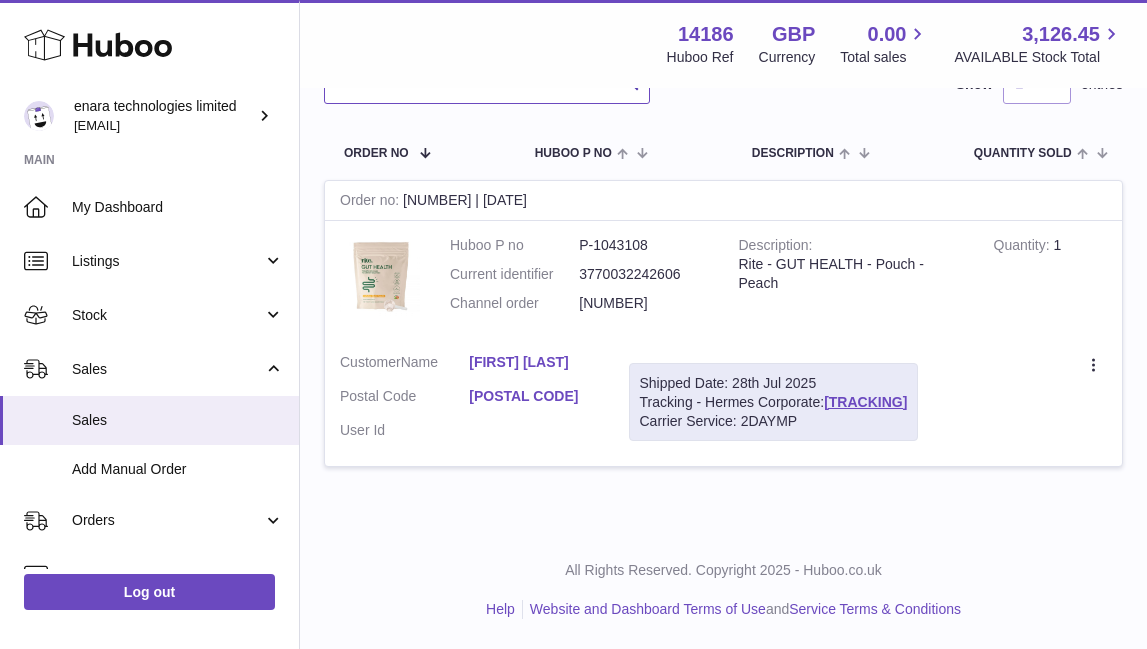 scroll, scrollTop: 272, scrollLeft: 0, axis: vertical 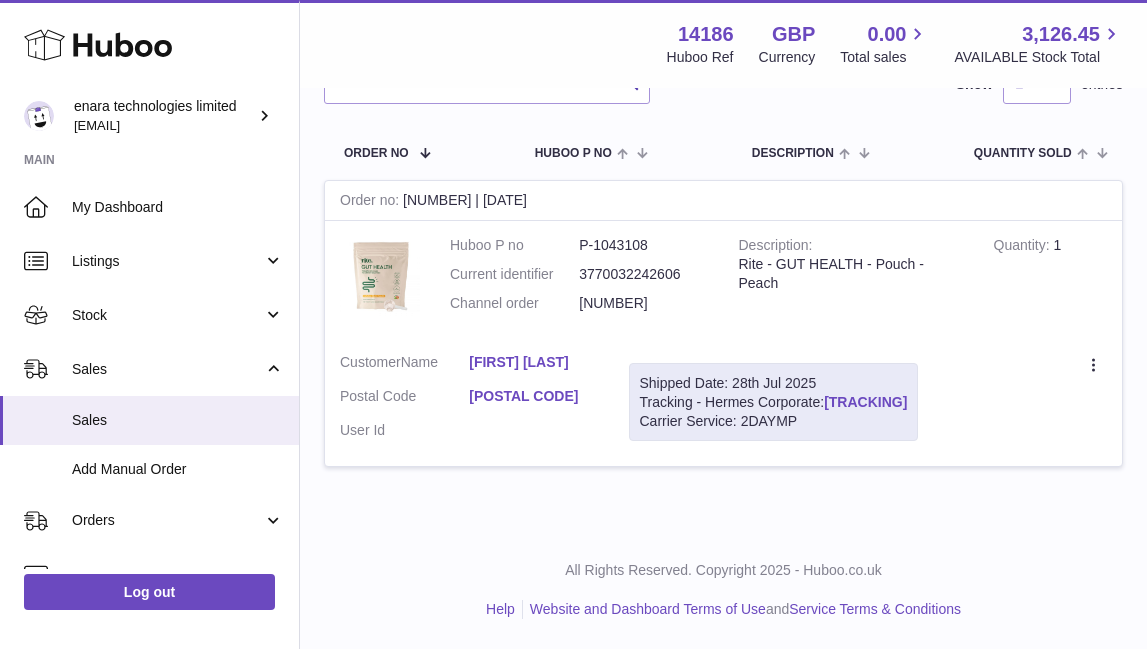 drag, startPoint x: 963, startPoint y: 404, endPoint x: 831, endPoint y: 408, distance: 132.0606 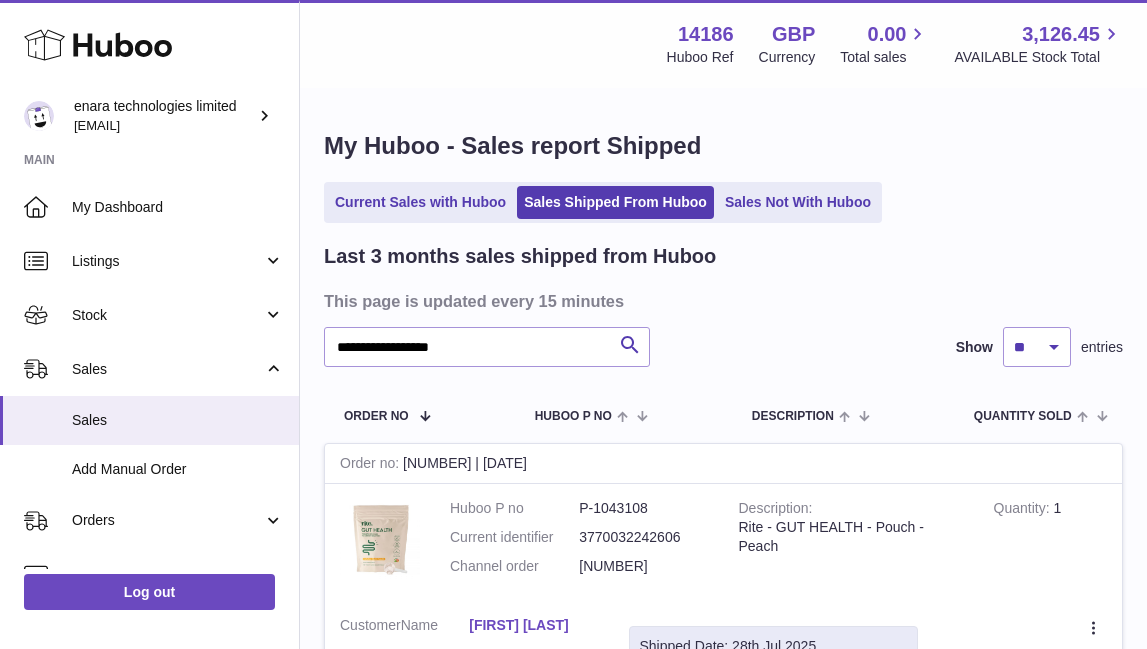scroll, scrollTop: 0, scrollLeft: 0, axis: both 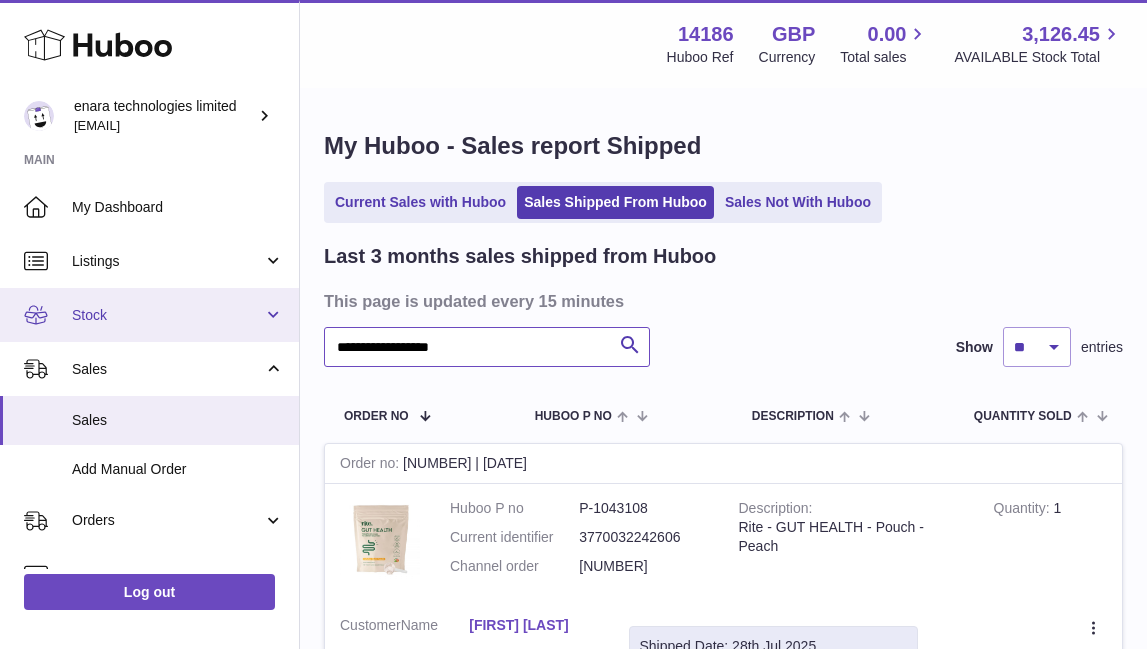 drag, startPoint x: 518, startPoint y: 351, endPoint x: 142, endPoint y: 291, distance: 380.75714 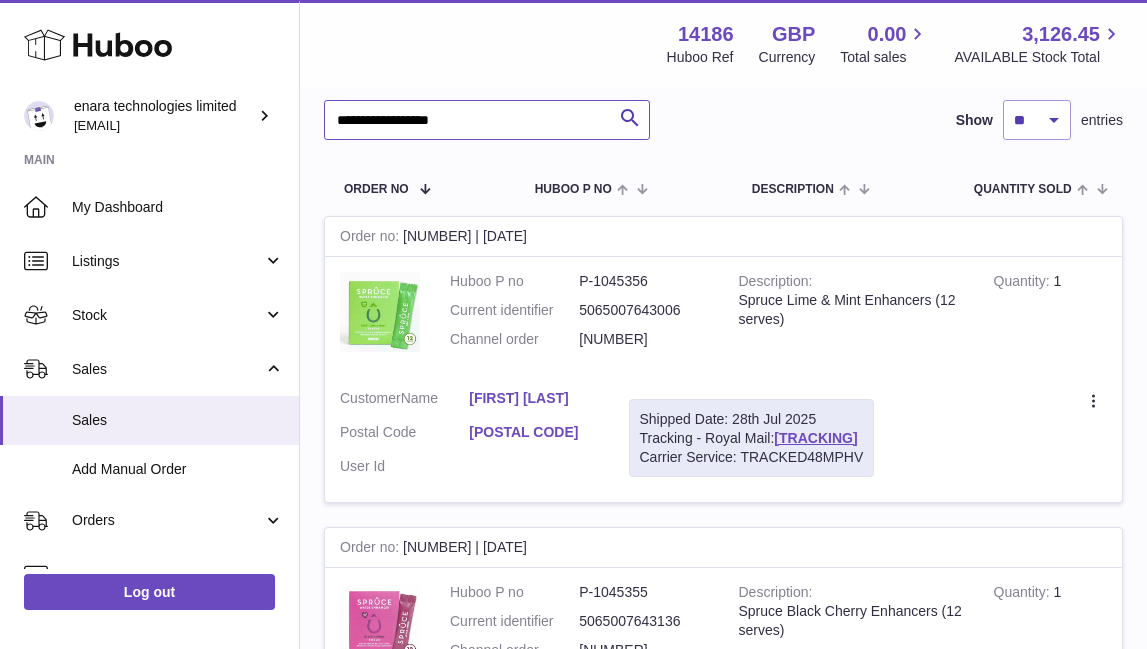 scroll, scrollTop: 240, scrollLeft: 0, axis: vertical 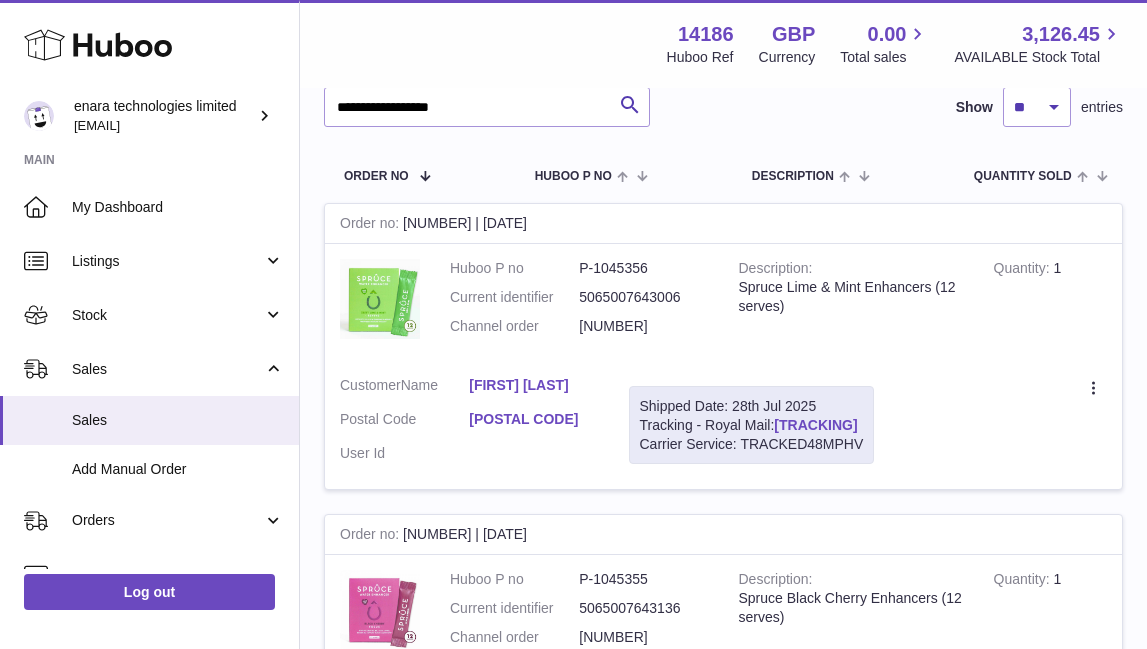 drag, startPoint x: 891, startPoint y: 433, endPoint x: 781, endPoint y: 435, distance: 110.01818 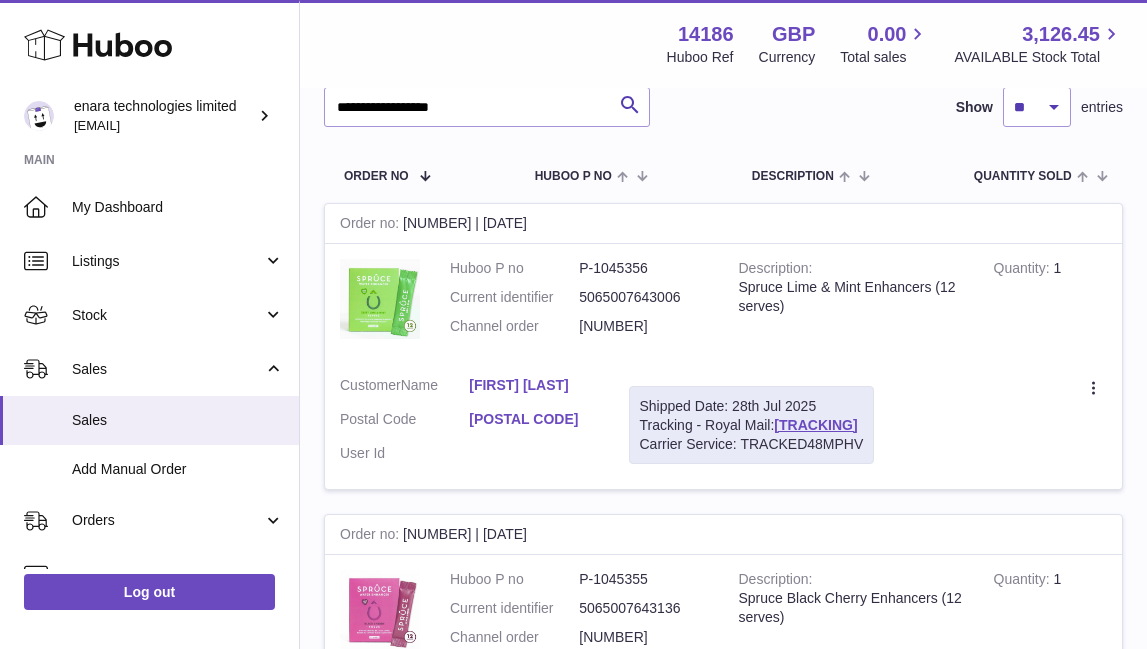 copy on "[TRACKING]" 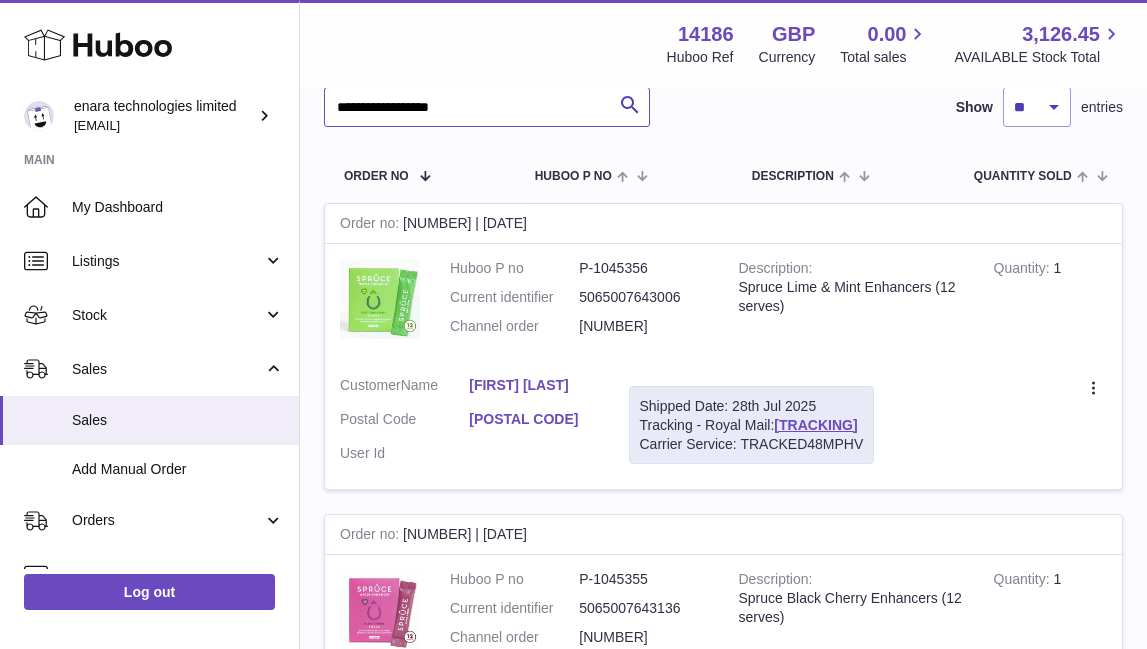 drag, startPoint x: 507, startPoint y: 115, endPoint x: 80, endPoint y: 84, distance: 428.1238 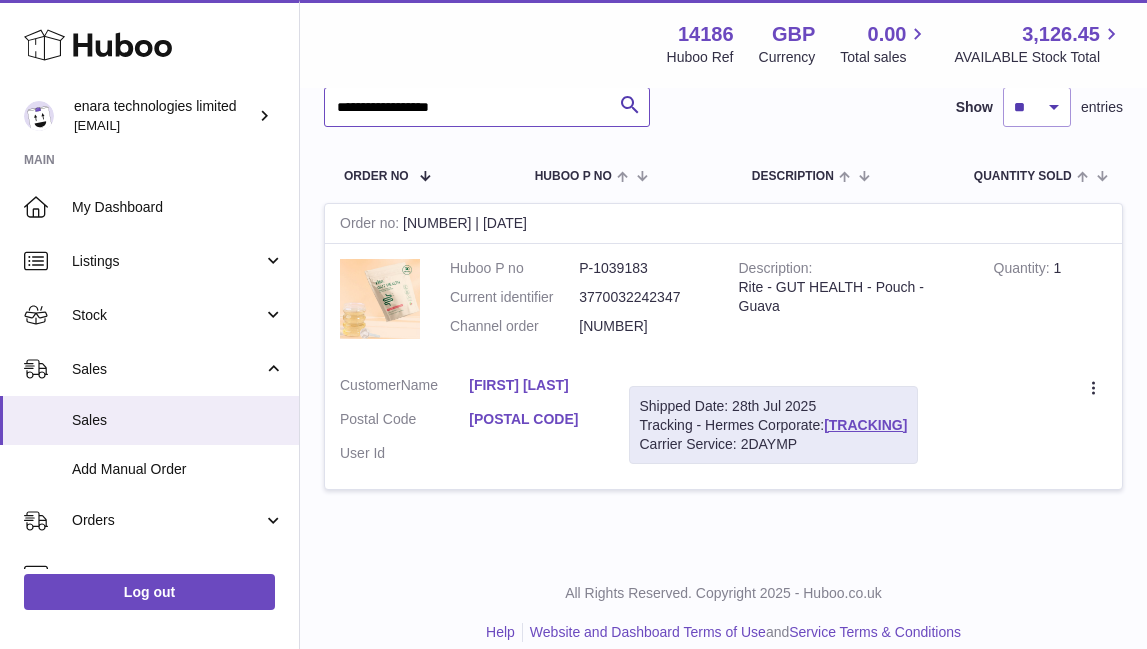 type on "**********" 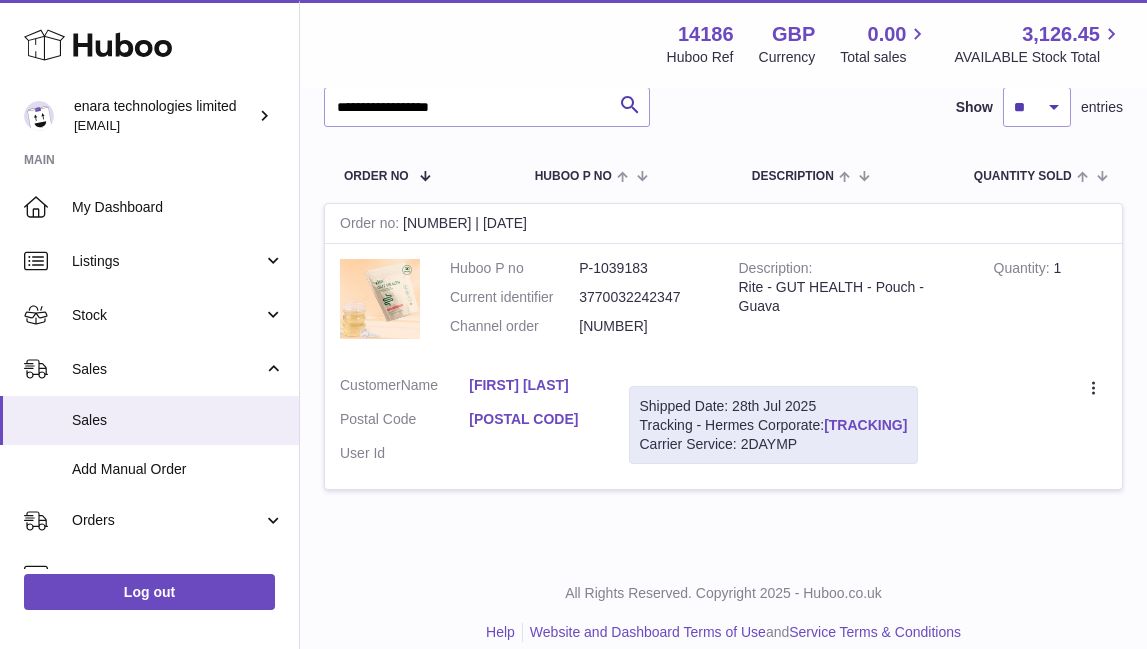 drag, startPoint x: 963, startPoint y: 435, endPoint x: 828, endPoint y: 436, distance: 135.00371 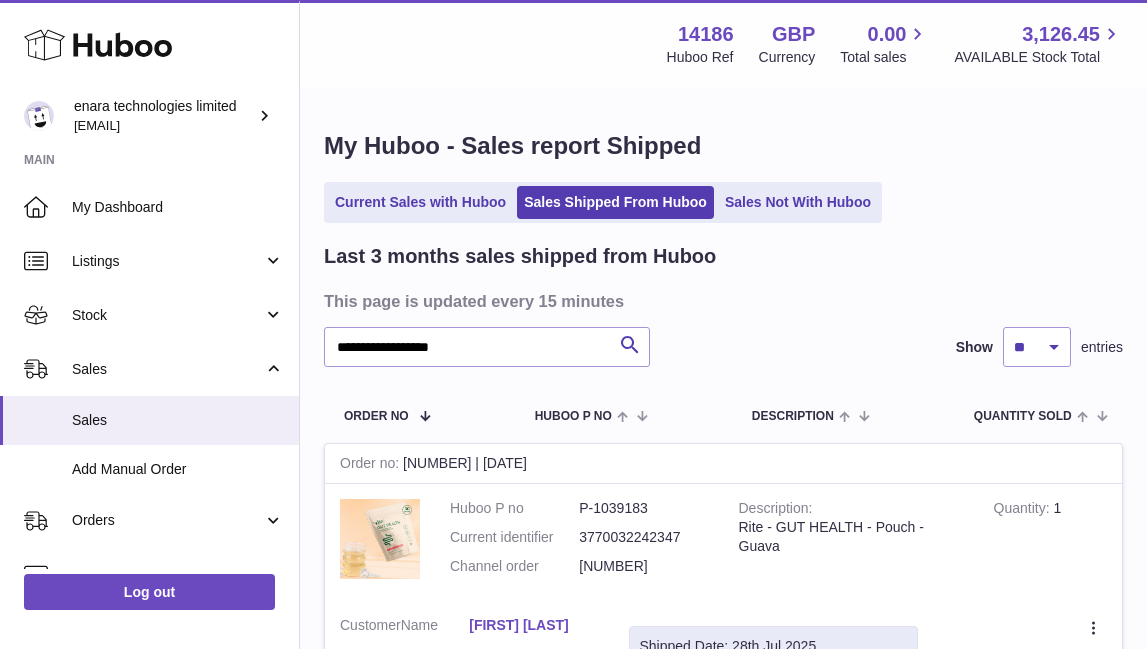 scroll, scrollTop: 0, scrollLeft: 0, axis: both 